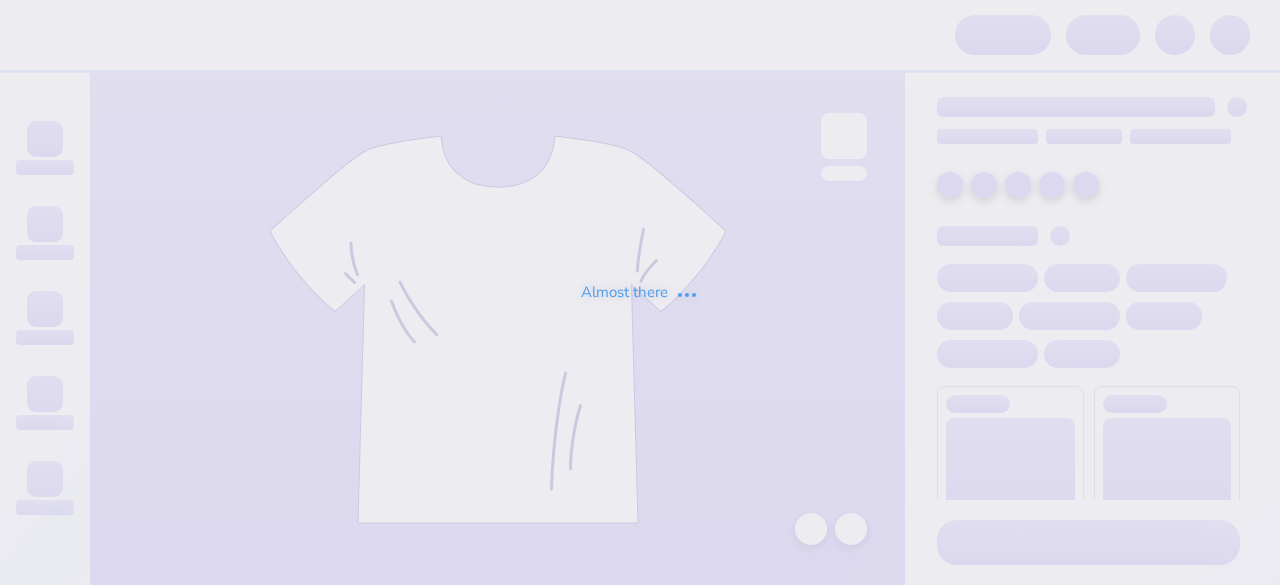 scroll, scrollTop: 0, scrollLeft: 0, axis: both 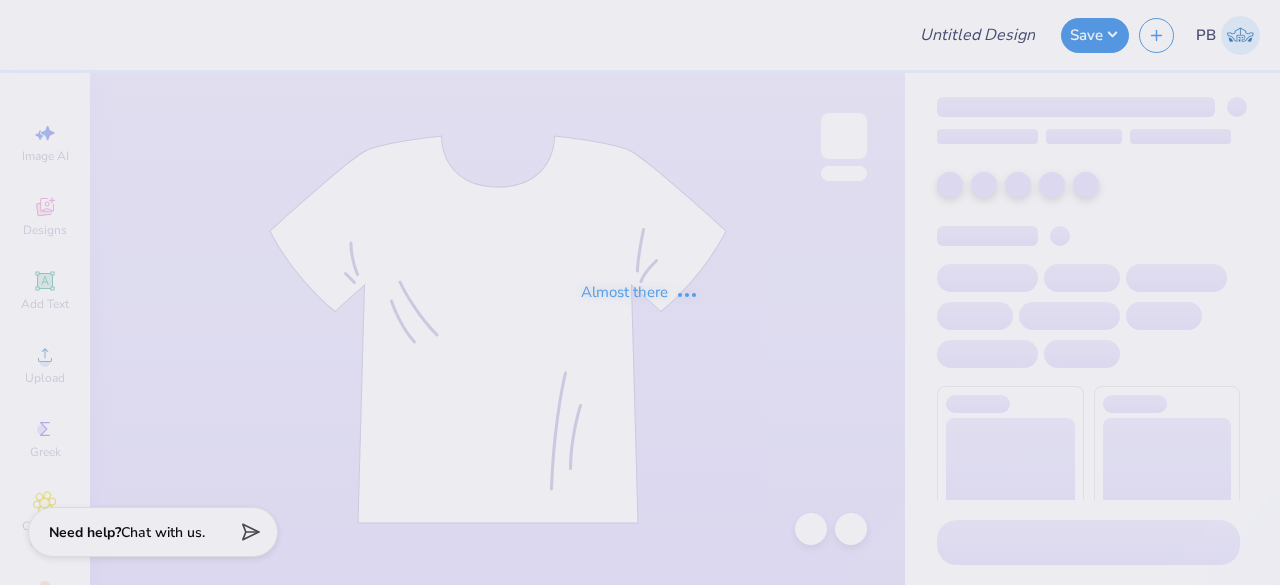 type on "Rush Shirts" 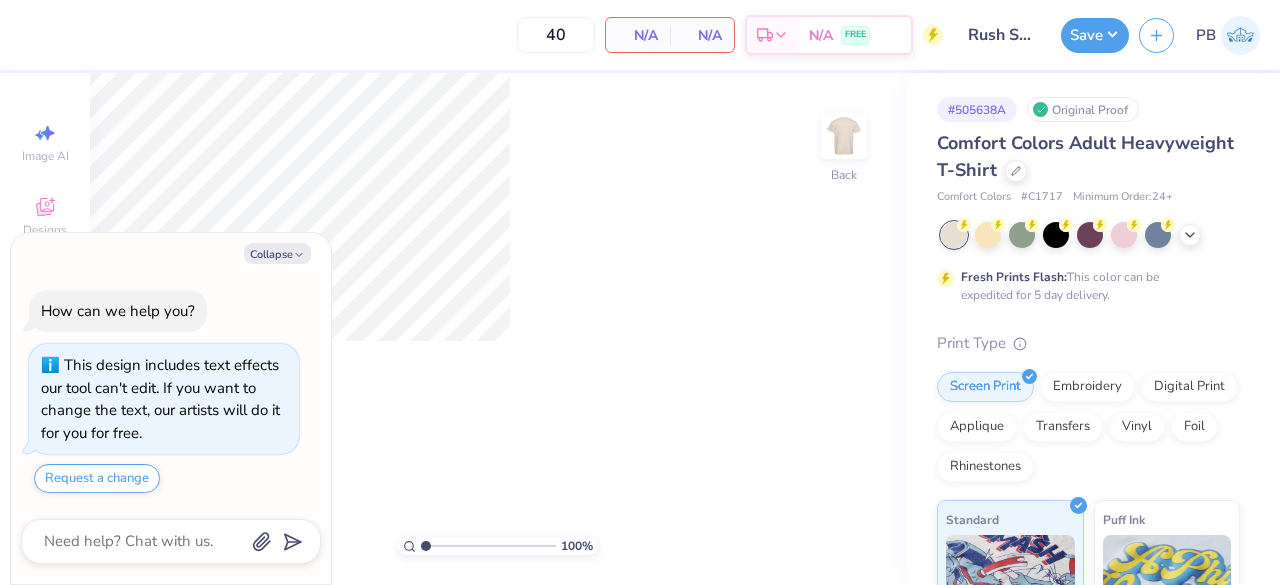 type on "x" 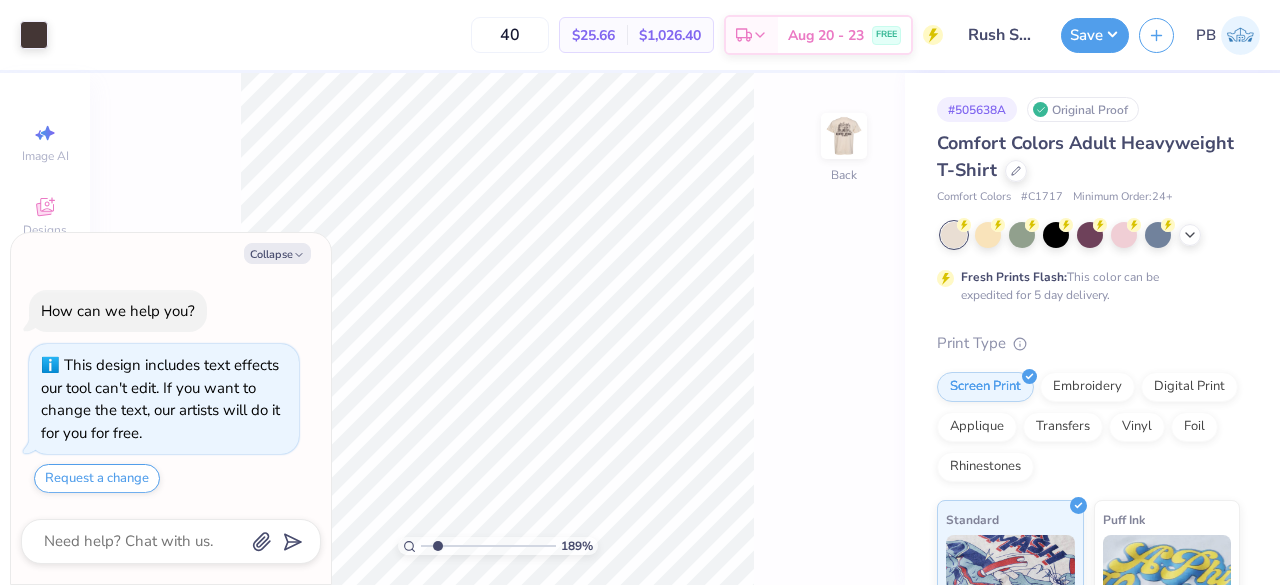 type on "1.88833159718736" 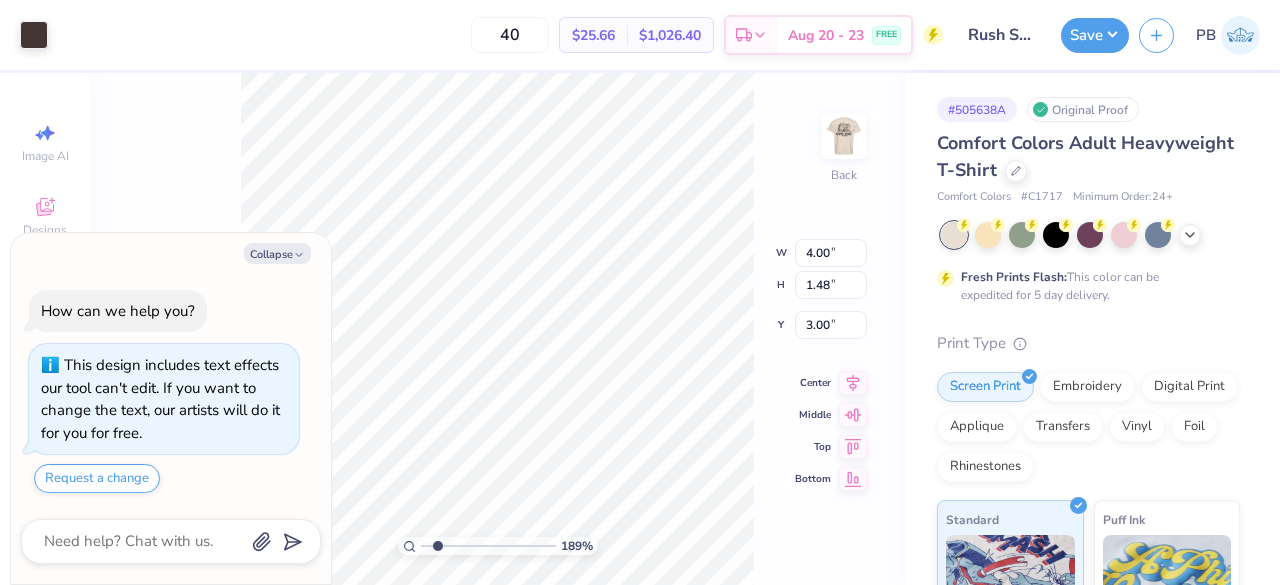 type on "x" 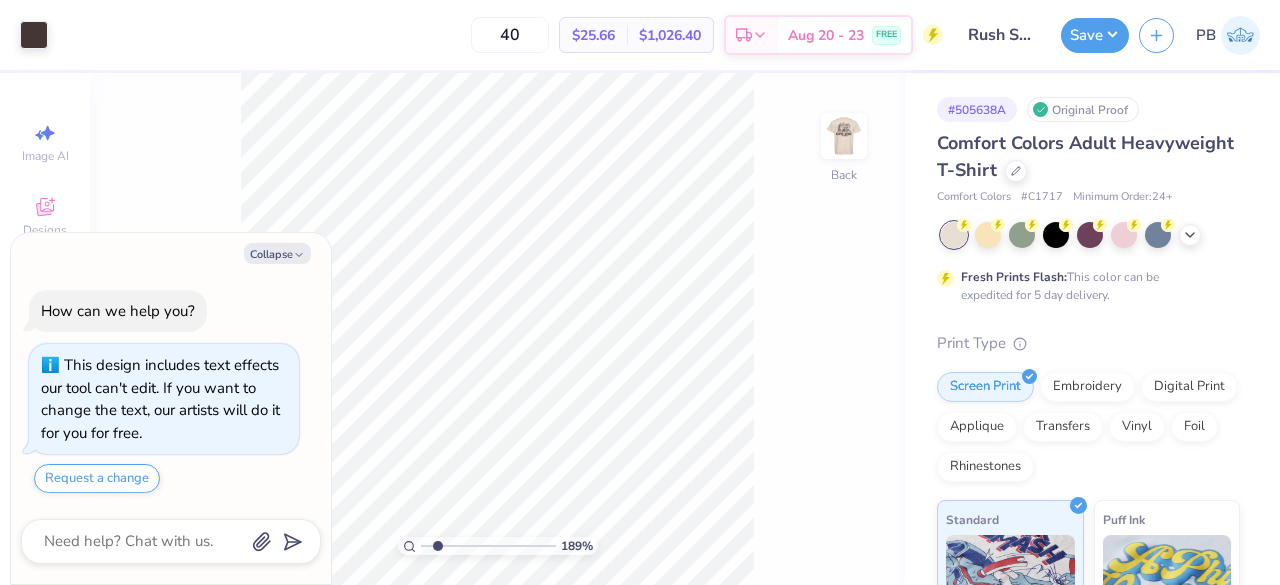 type on "x" 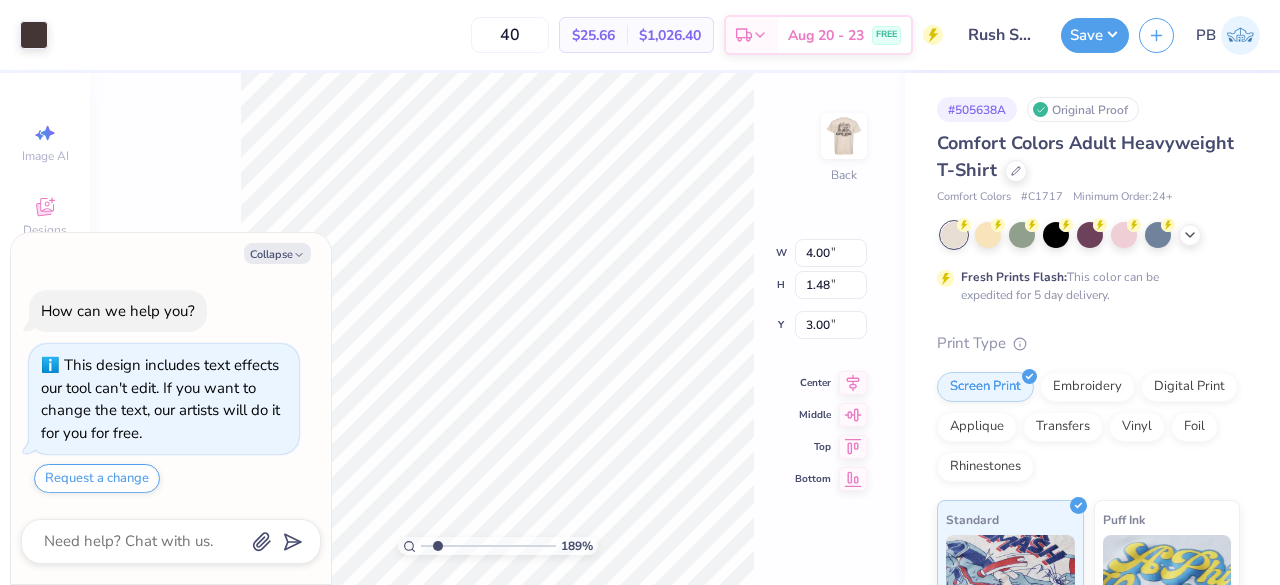 type on "x" 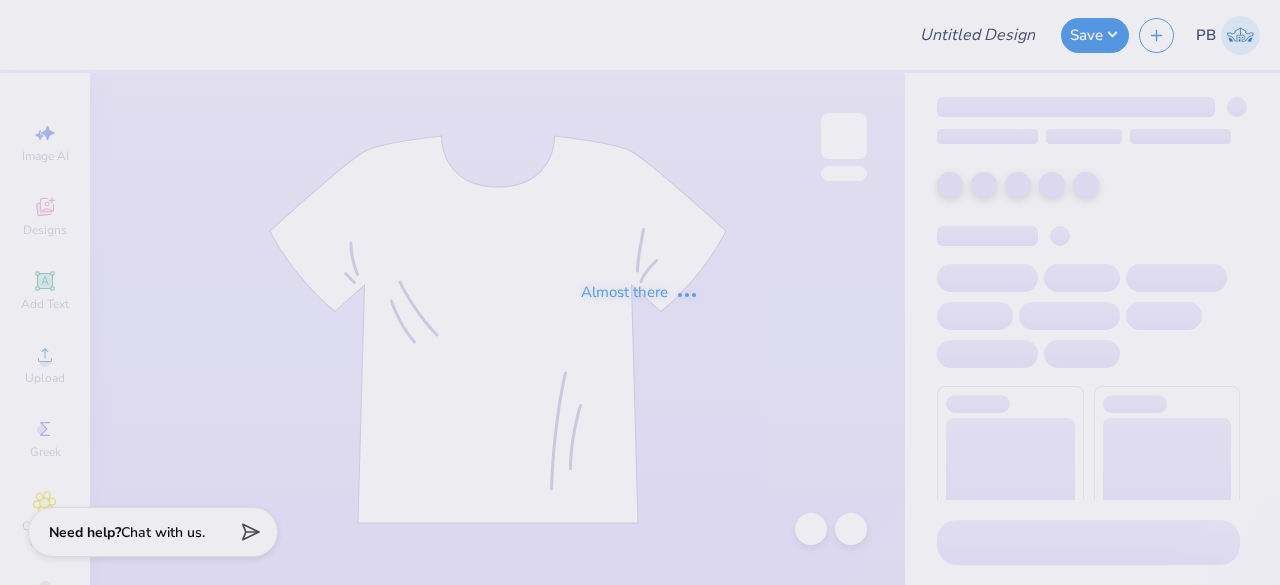 scroll, scrollTop: 0, scrollLeft: 0, axis: both 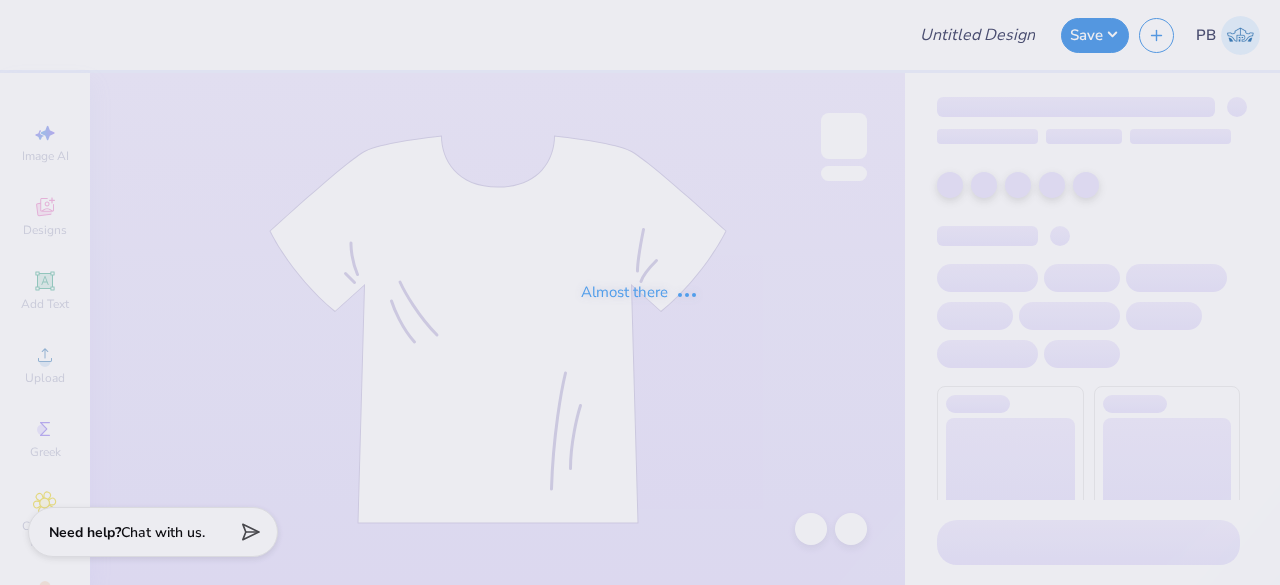type on "Hockey Fights Cancer" 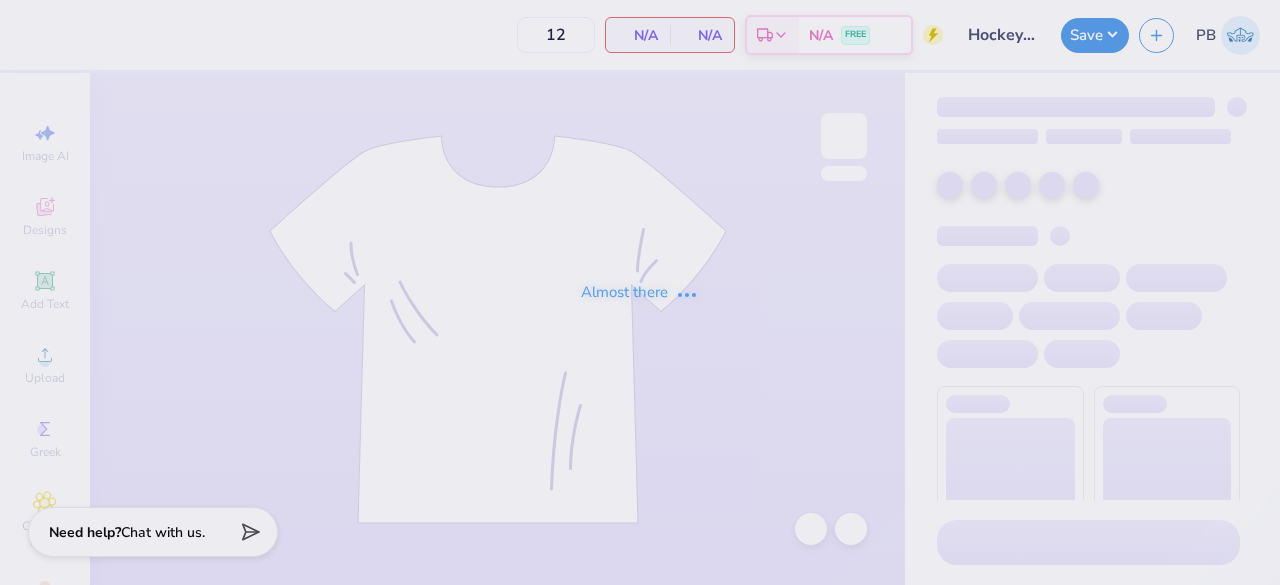 type on "500" 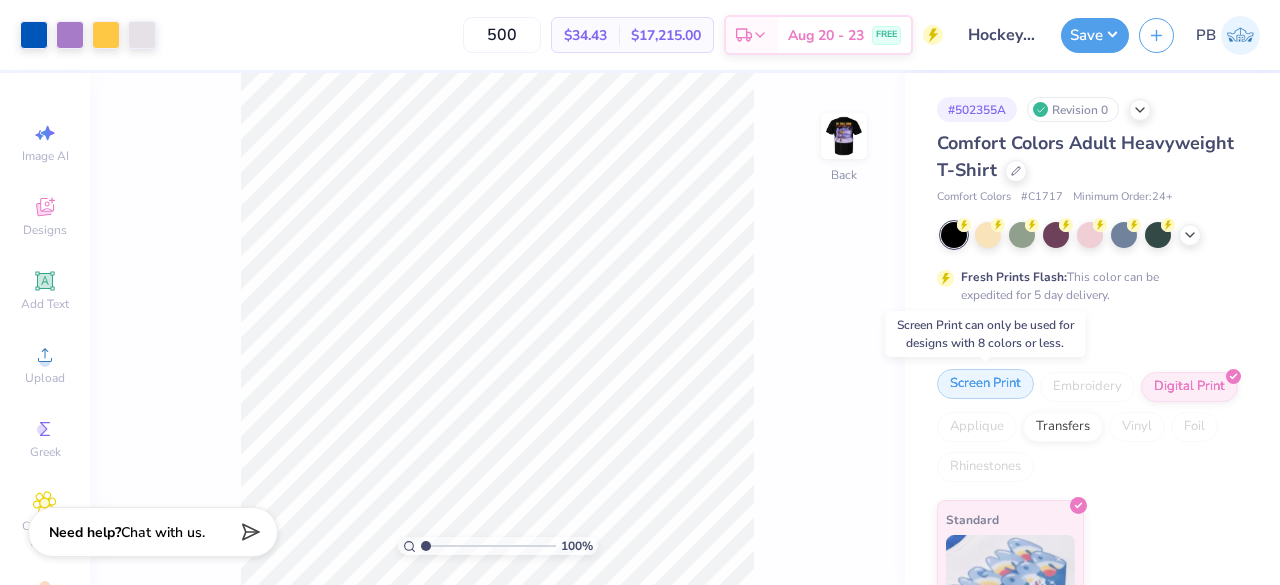 click on "Screen Print" at bounding box center (985, 384) 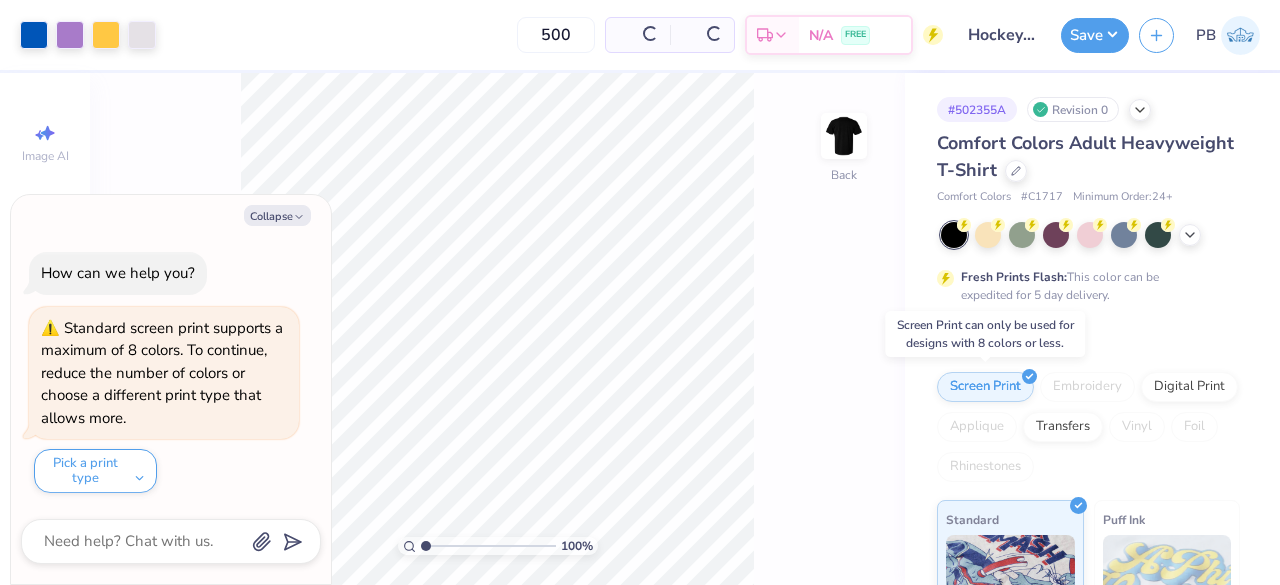 type on "x" 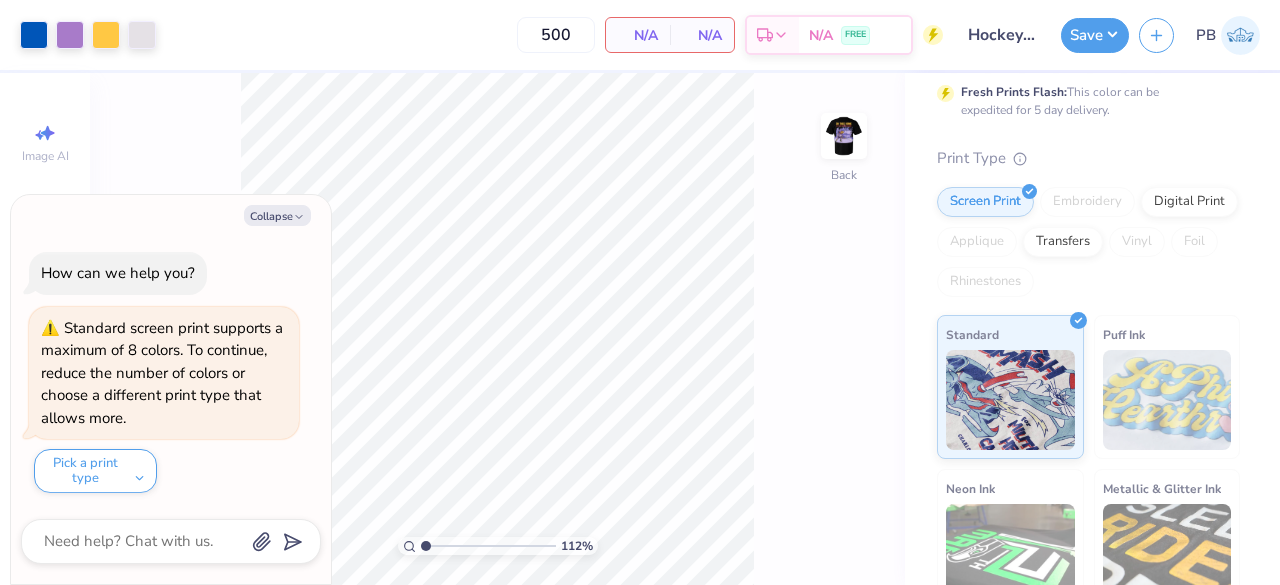 type on "1" 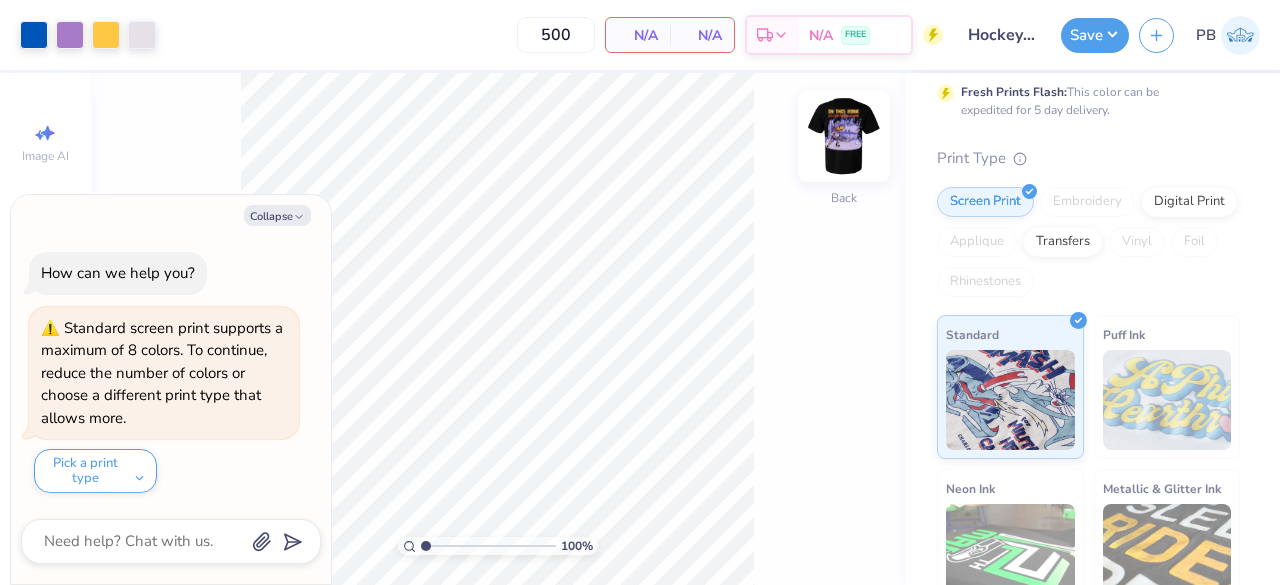 click at bounding box center (844, 136) 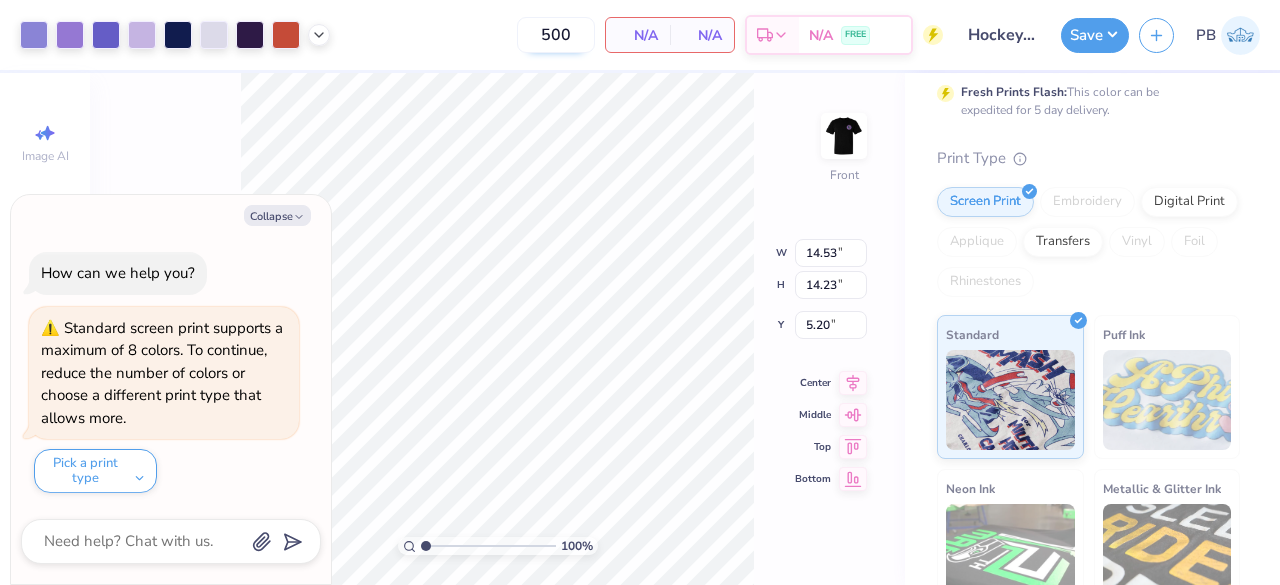type on "x" 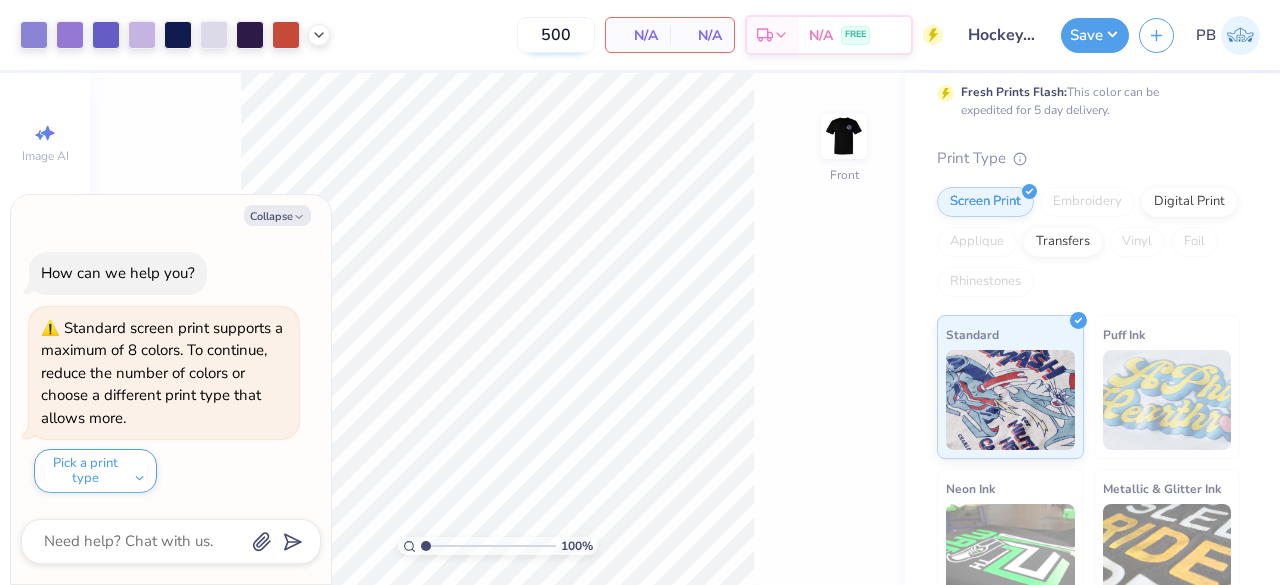 click on "500" at bounding box center [556, 35] 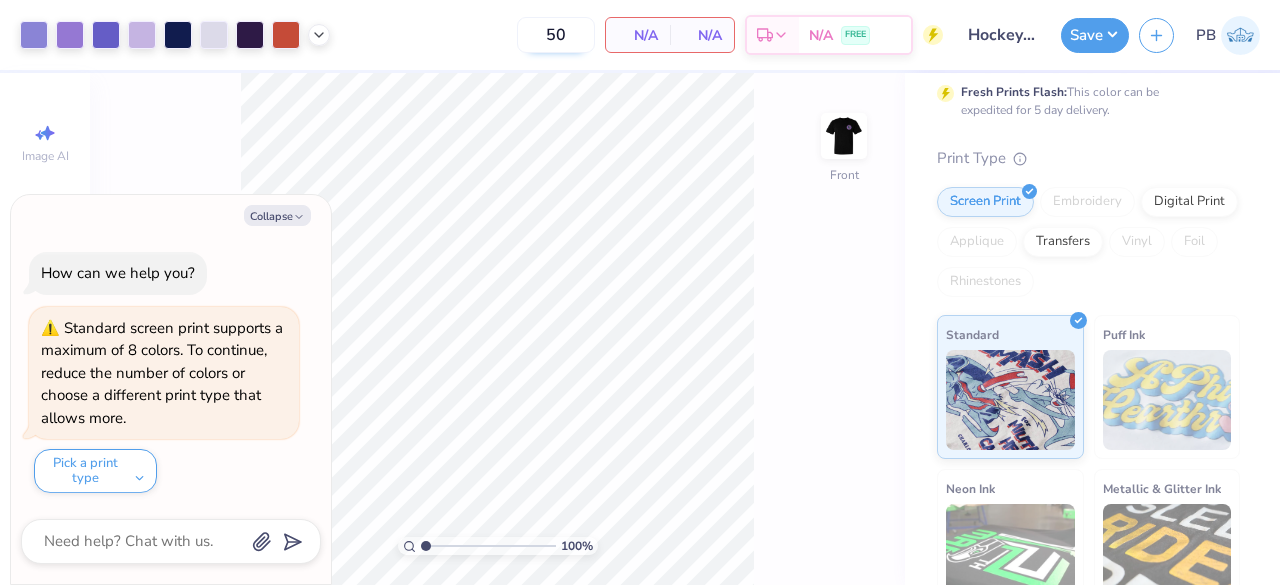 type on "5" 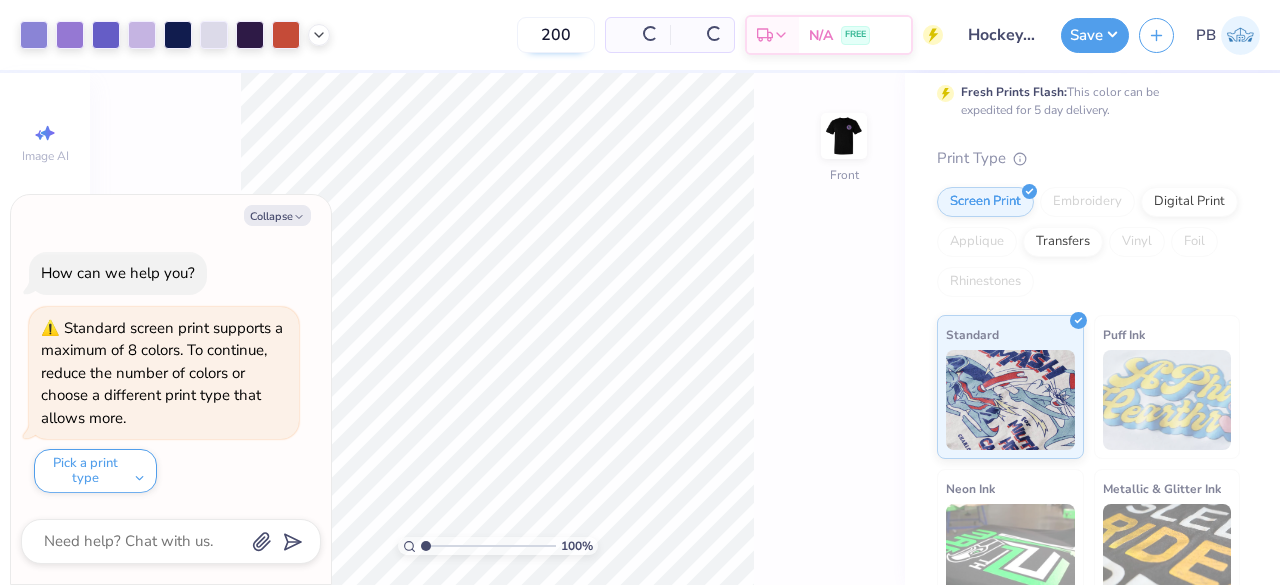 type on "200" 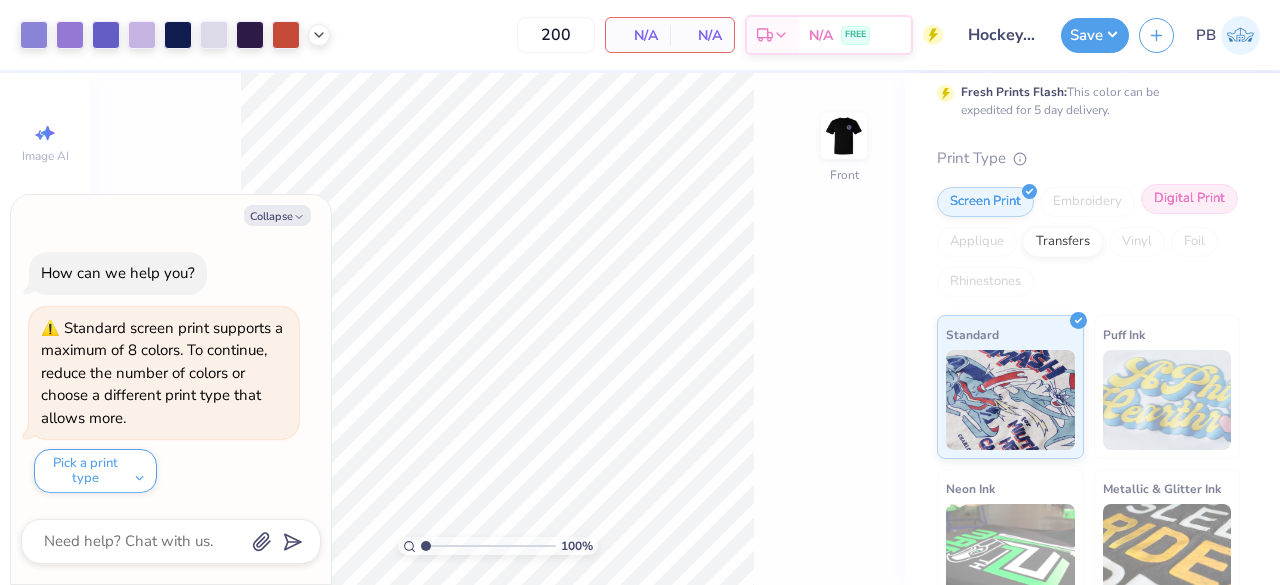 click on "Digital Print" at bounding box center (1189, 199) 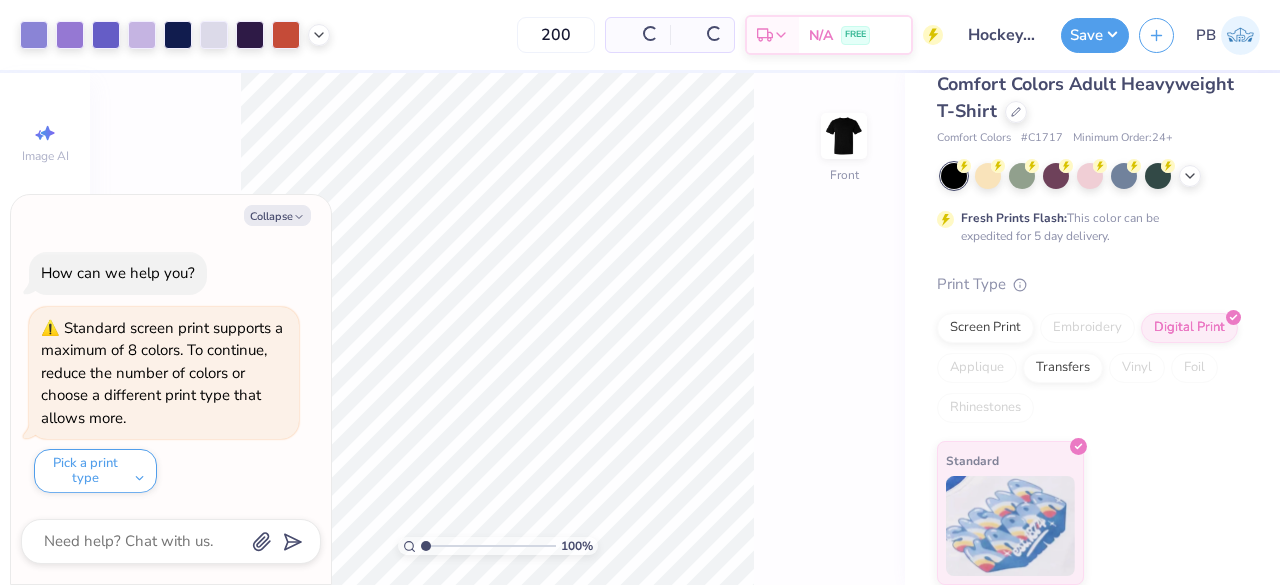 scroll, scrollTop: 58, scrollLeft: 0, axis: vertical 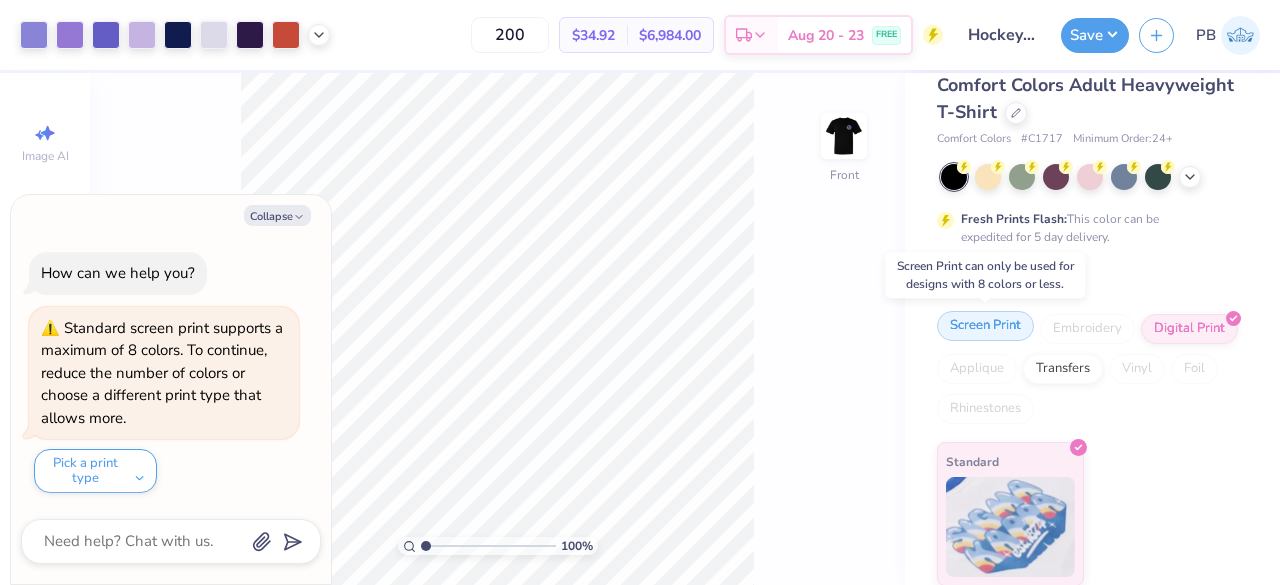 click on "Screen Print" at bounding box center (985, 326) 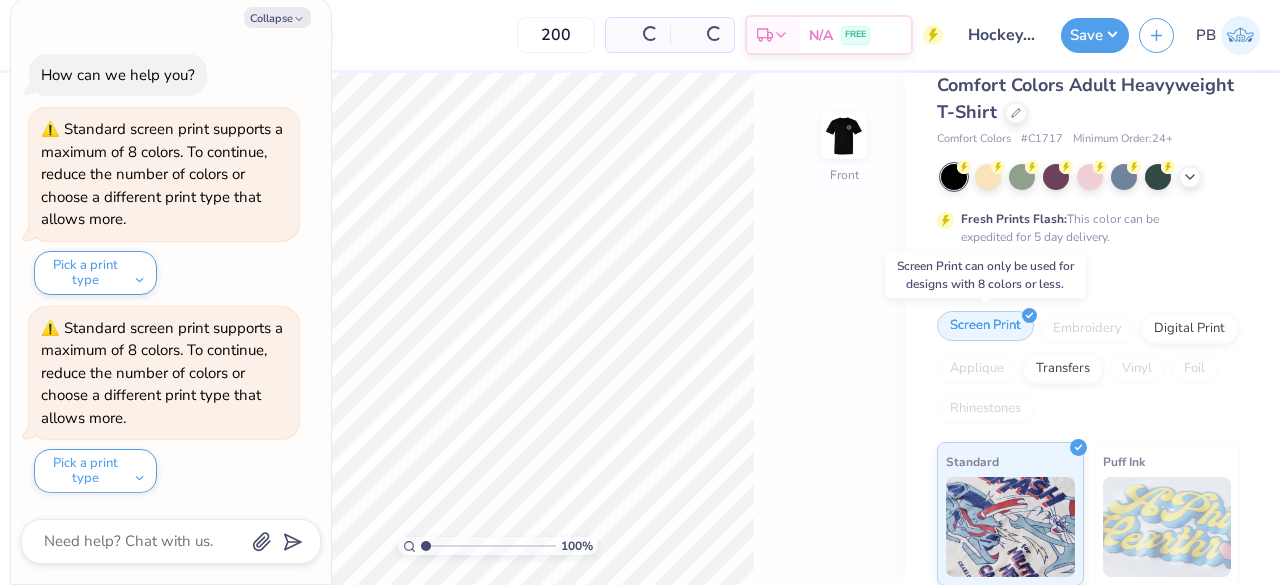 click on "Screen Print" at bounding box center (985, 326) 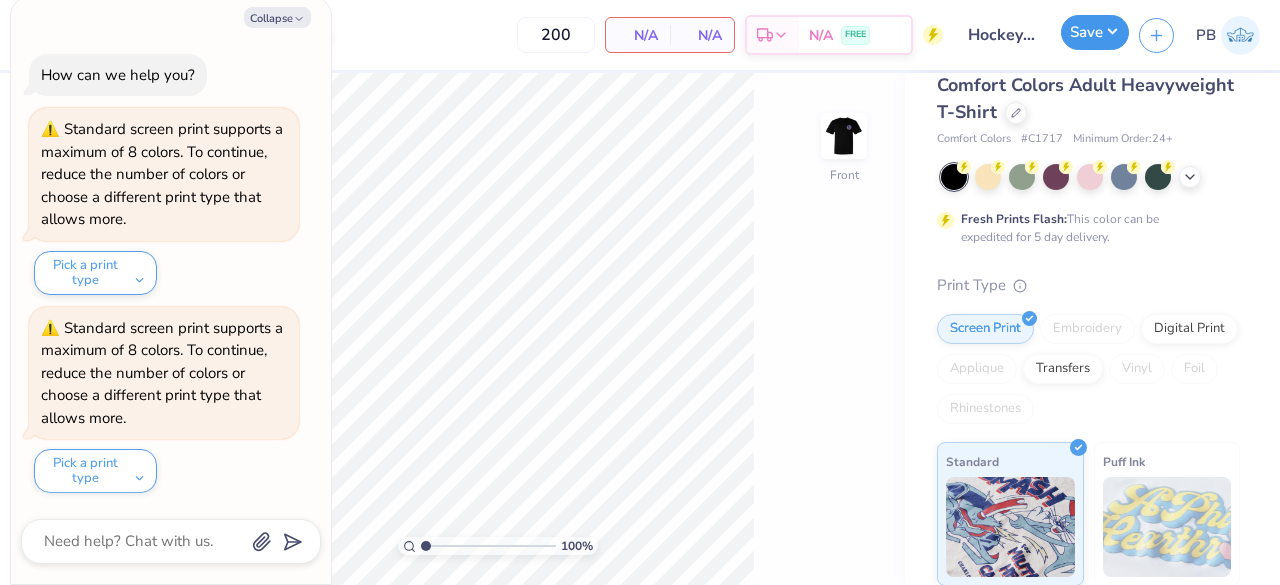 click on "Save" at bounding box center [1095, 32] 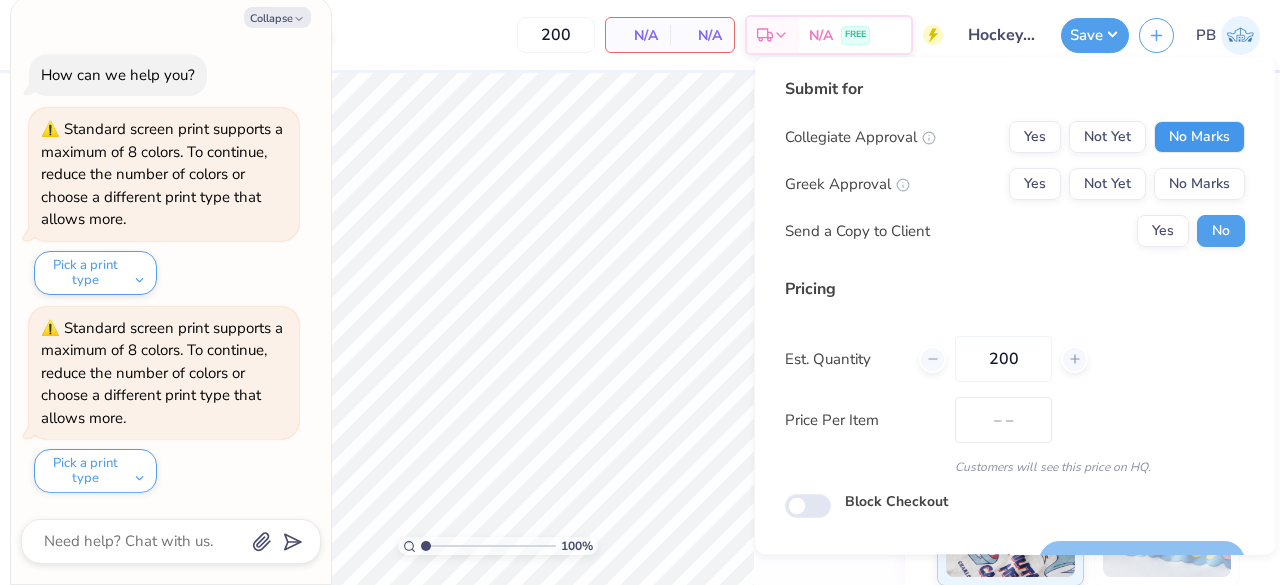 click on "No Marks" at bounding box center (1199, 137) 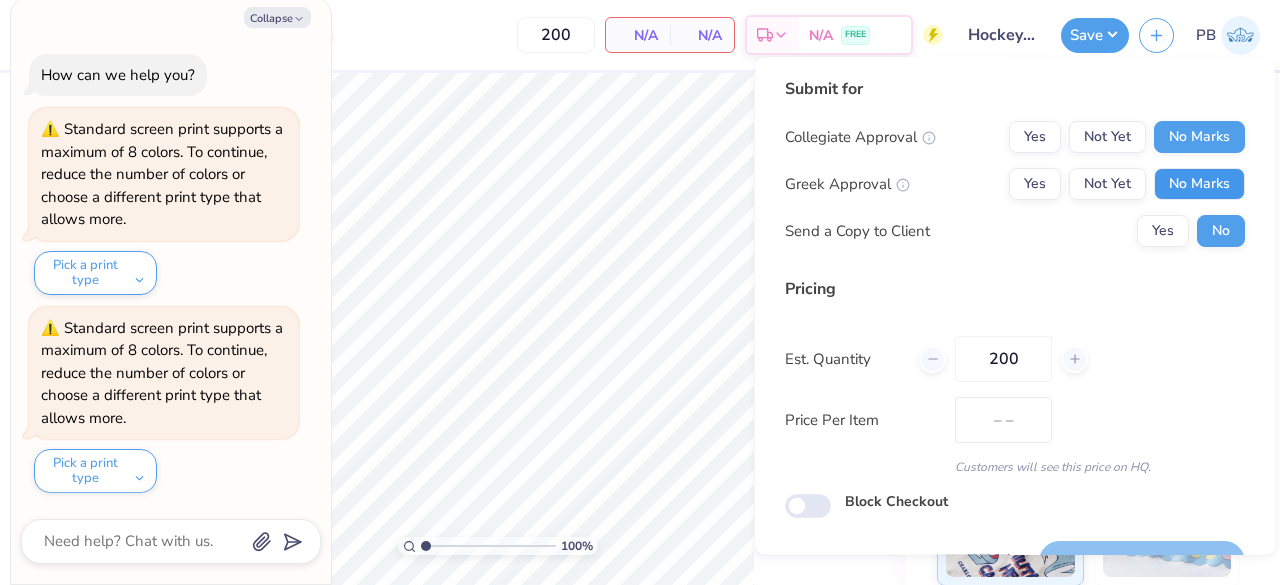 click on "No Marks" at bounding box center (1199, 184) 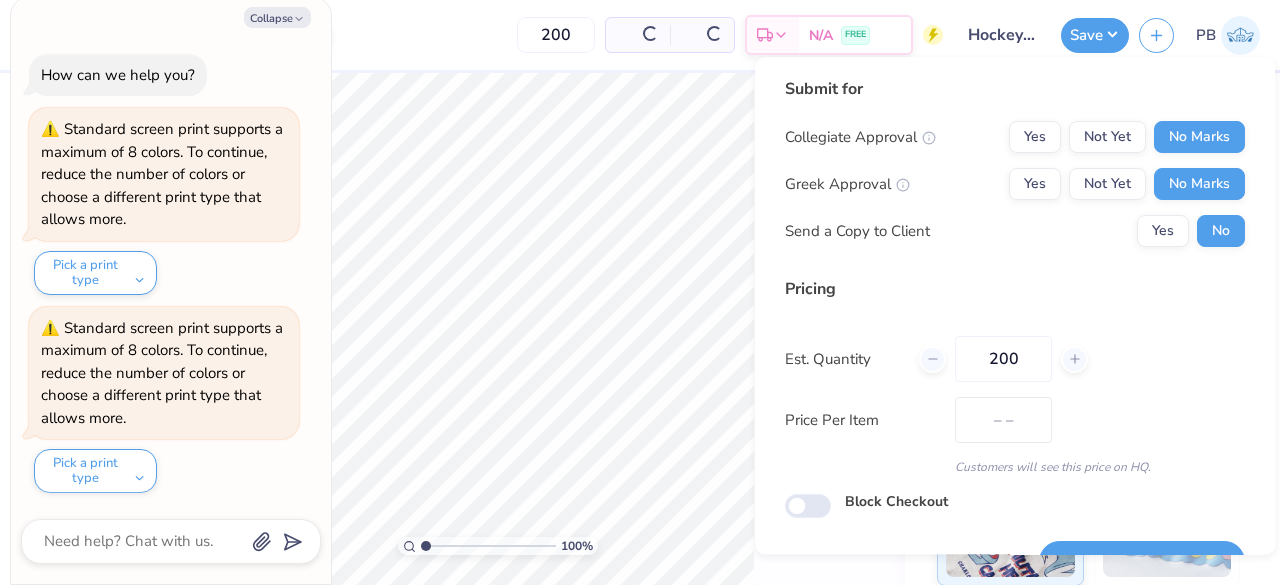scroll, scrollTop: 46, scrollLeft: 0, axis: vertical 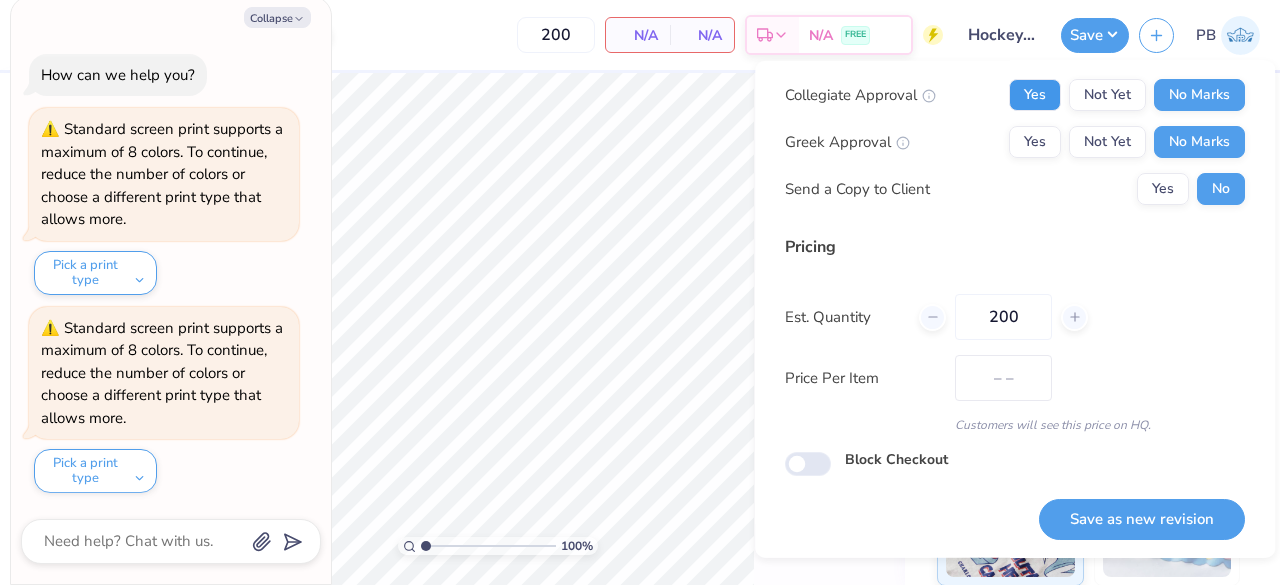 click on "Yes" at bounding box center [1035, 95] 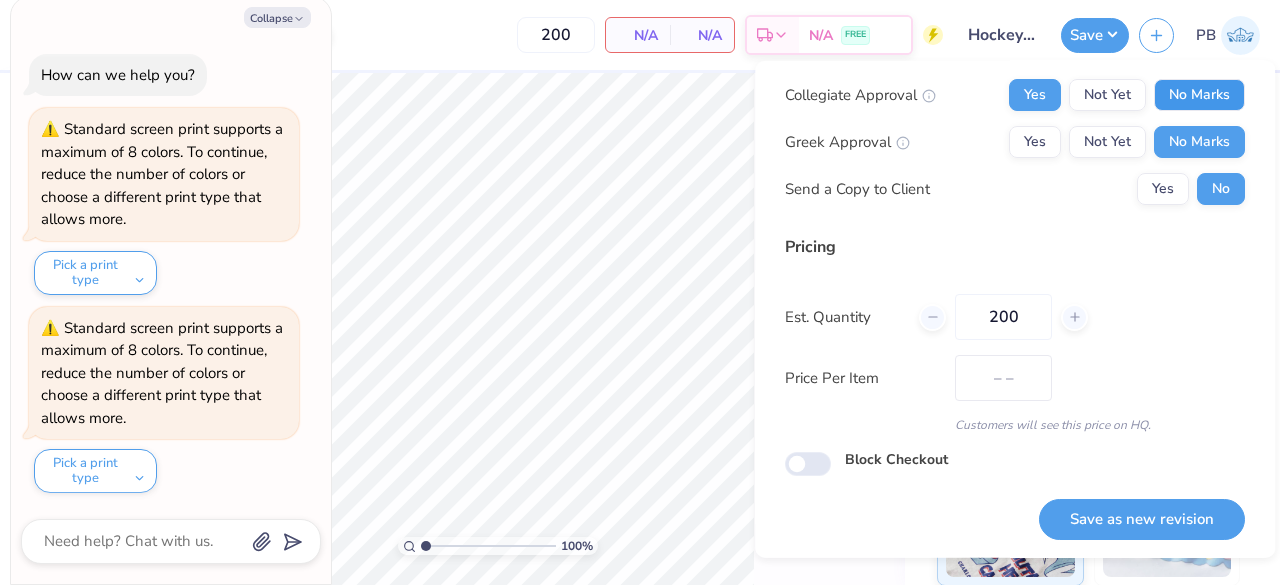 click on "No Marks" at bounding box center (1199, 95) 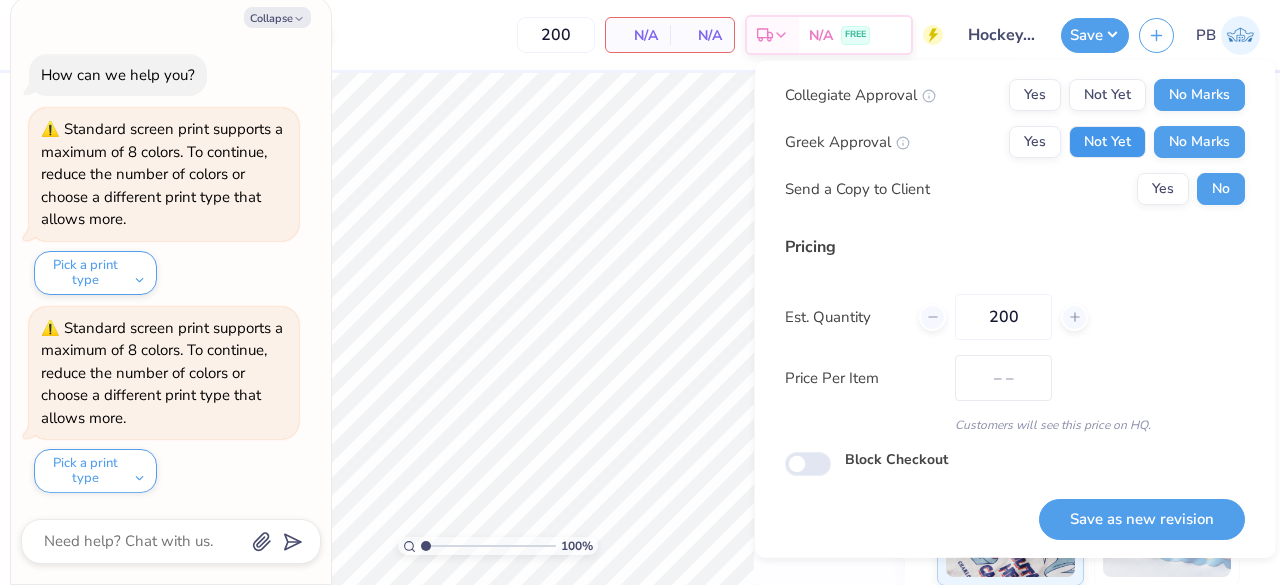 click on "Not Yet" at bounding box center [1107, 142] 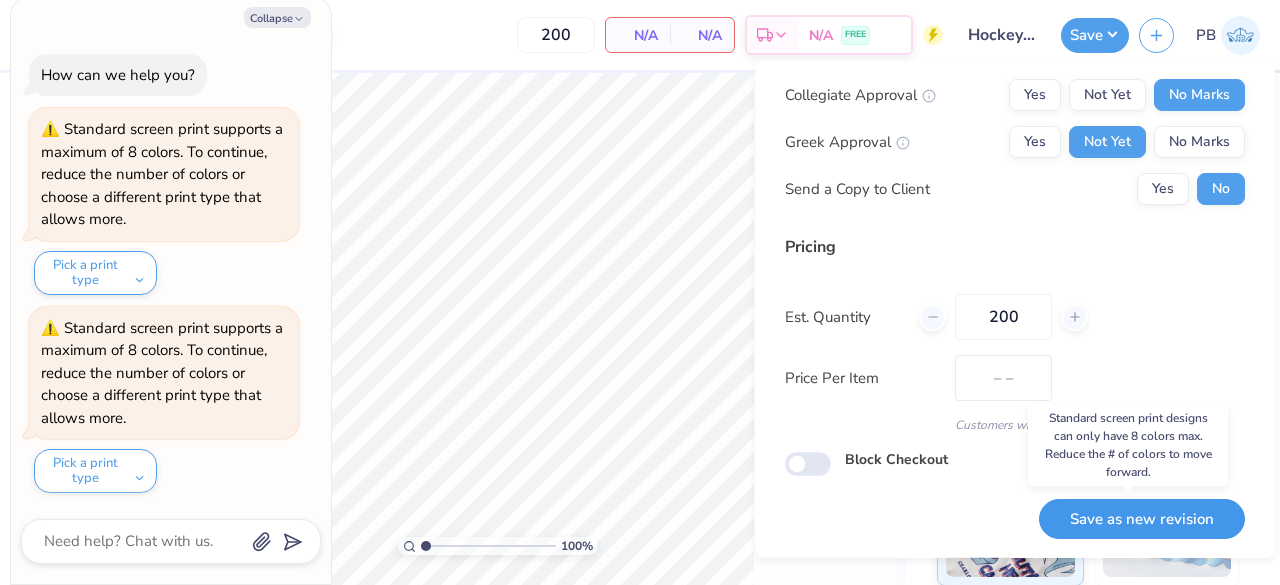 click on "Save as new revision" at bounding box center [1142, 518] 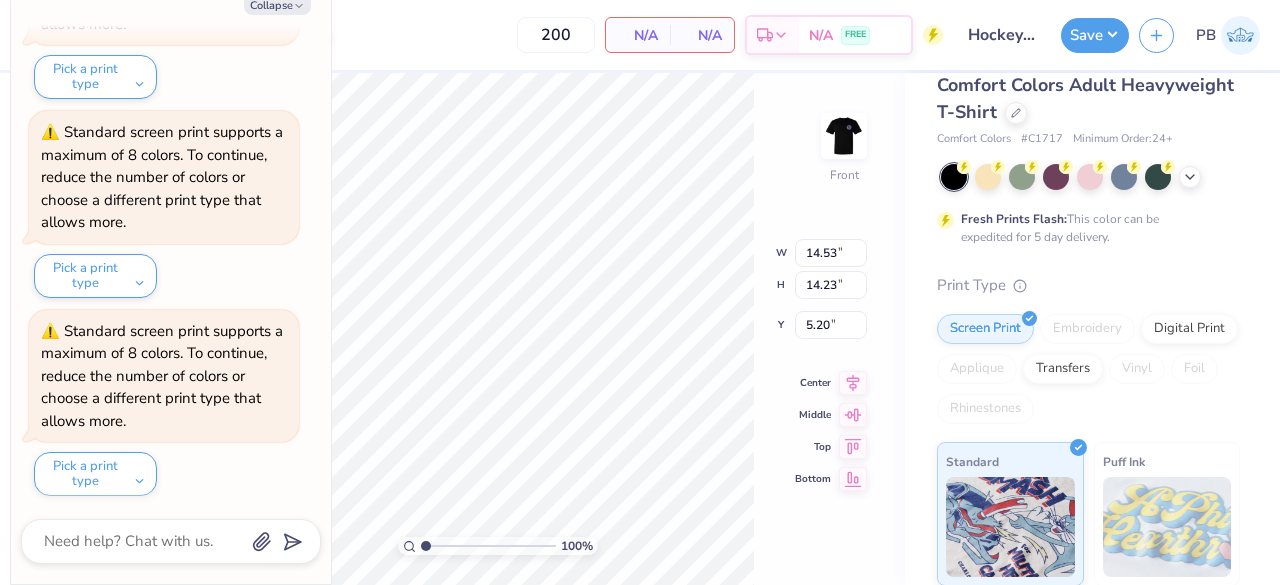 scroll, scrollTop: 0, scrollLeft: 0, axis: both 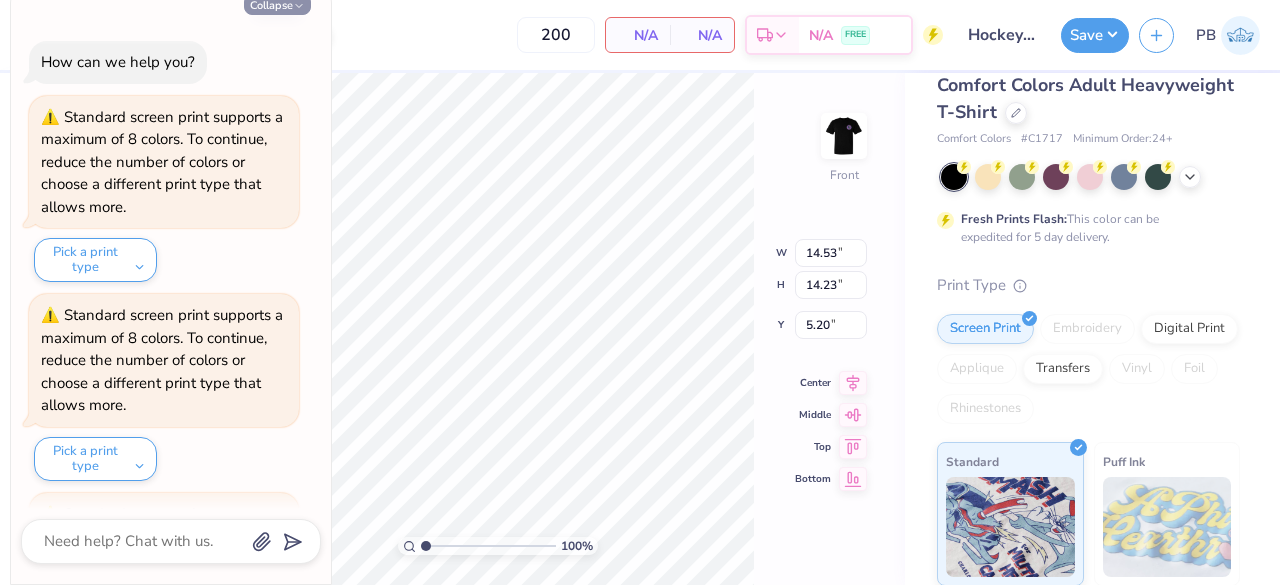 click on "Collapse" at bounding box center [277, 4] 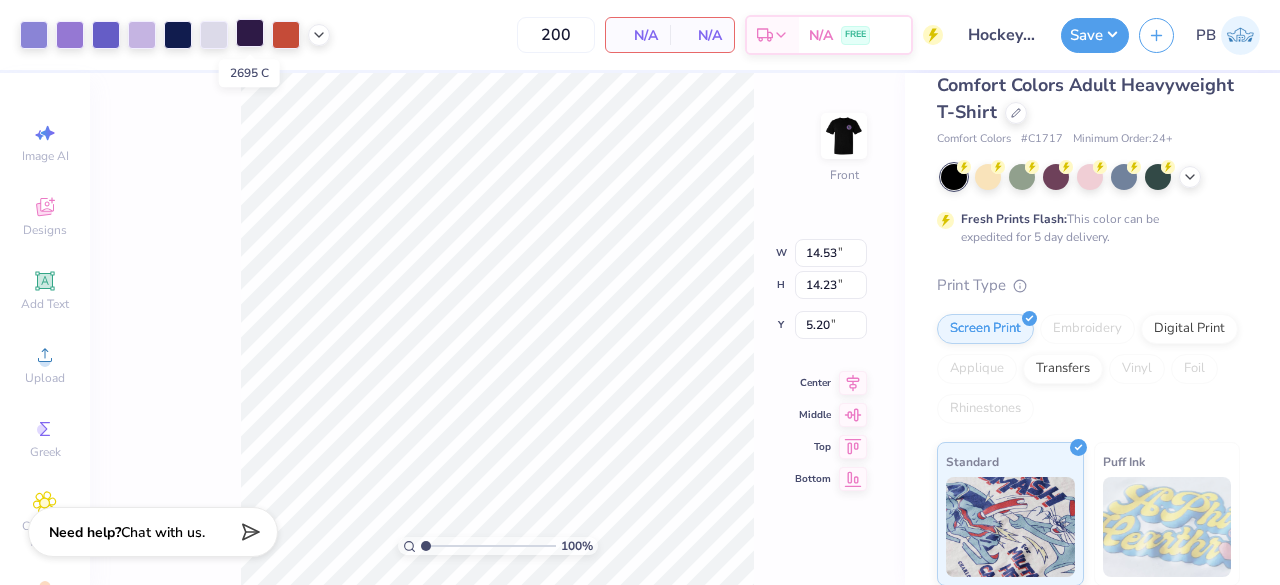 click at bounding box center (250, 33) 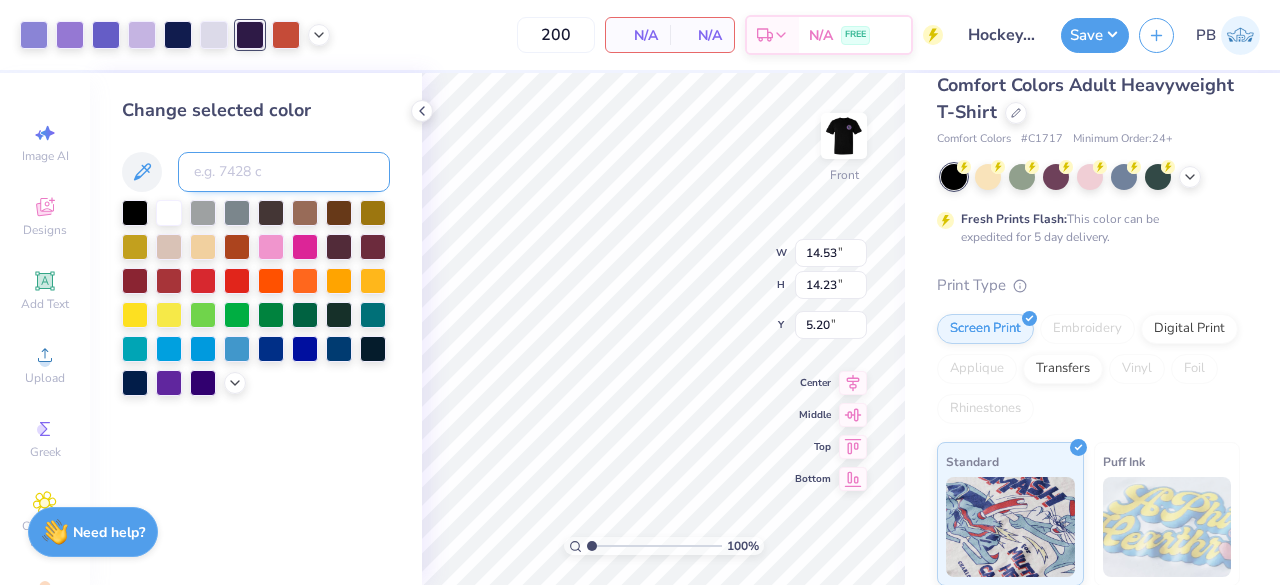 click at bounding box center (284, 172) 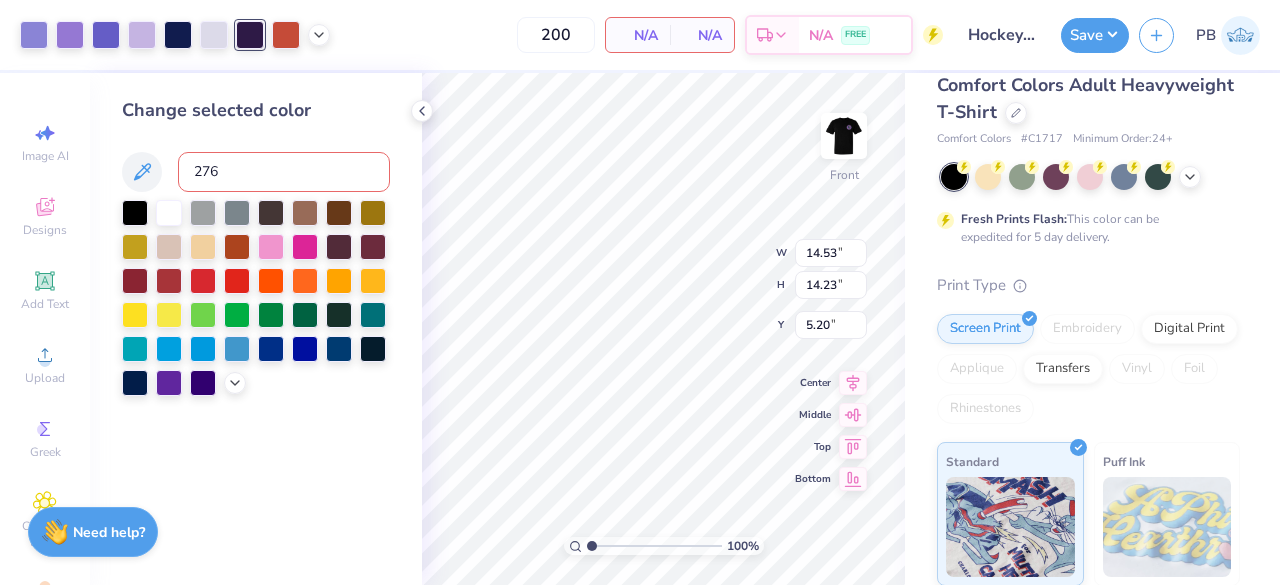type on "2766" 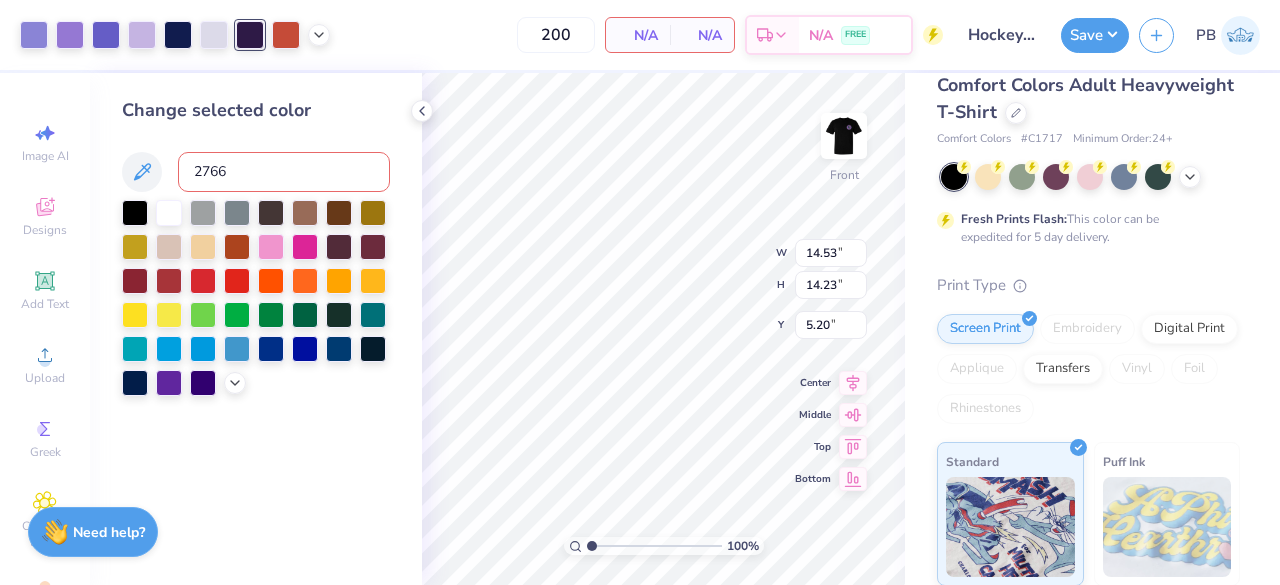 type 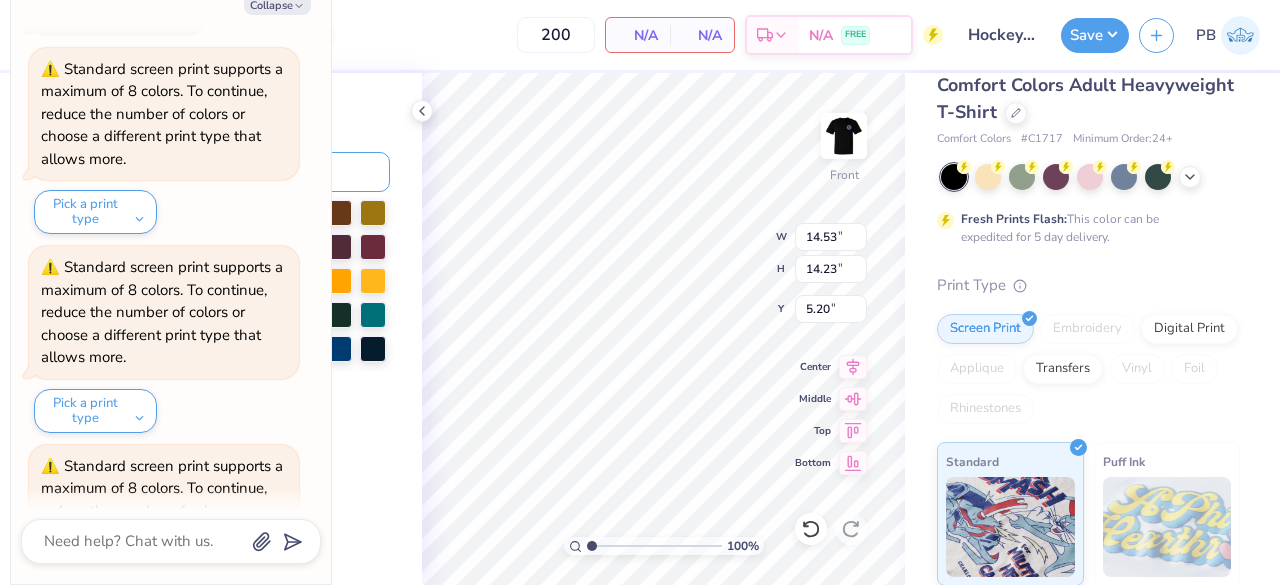 scroll, scrollTop: 37, scrollLeft: 0, axis: vertical 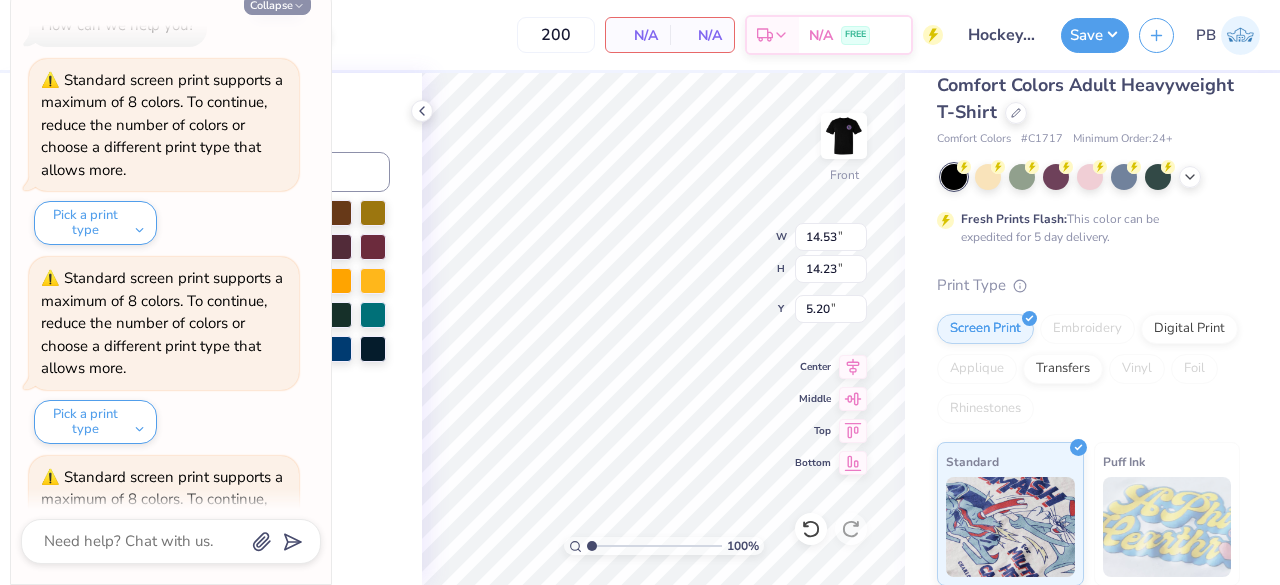 click on "Collapse" at bounding box center [277, 4] 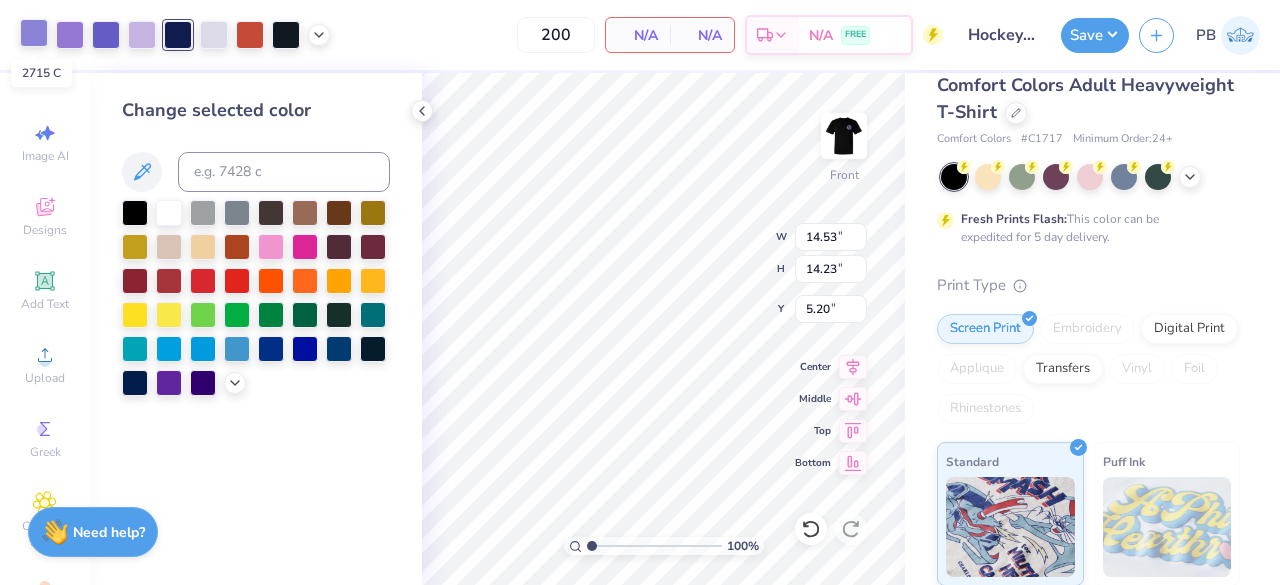 click at bounding box center (34, 33) 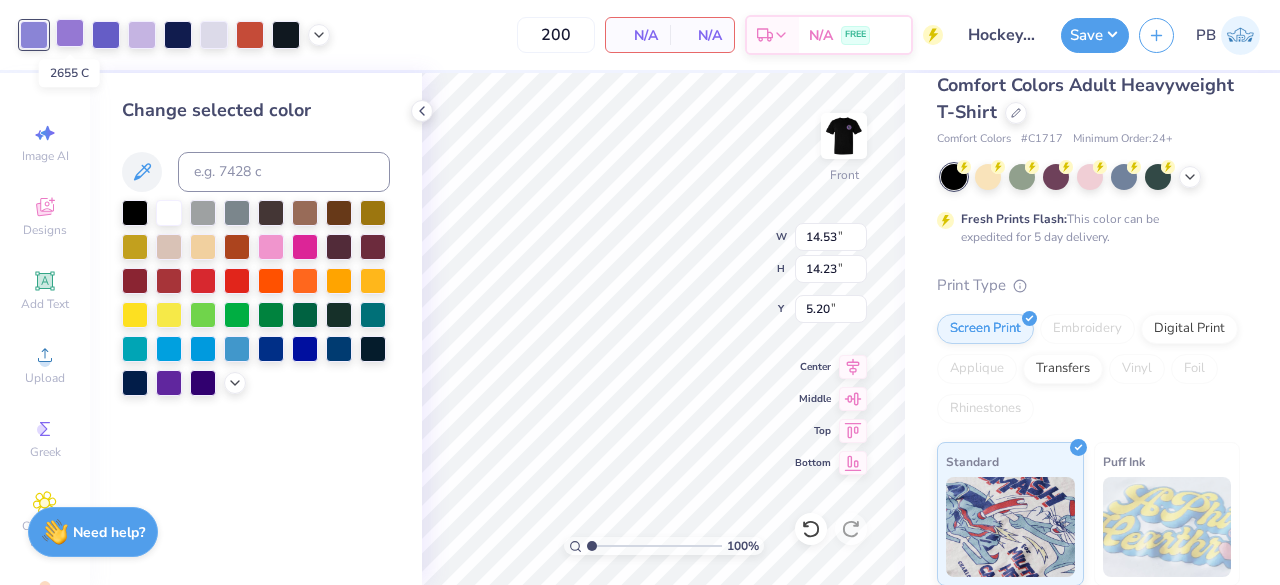 click at bounding box center (70, 33) 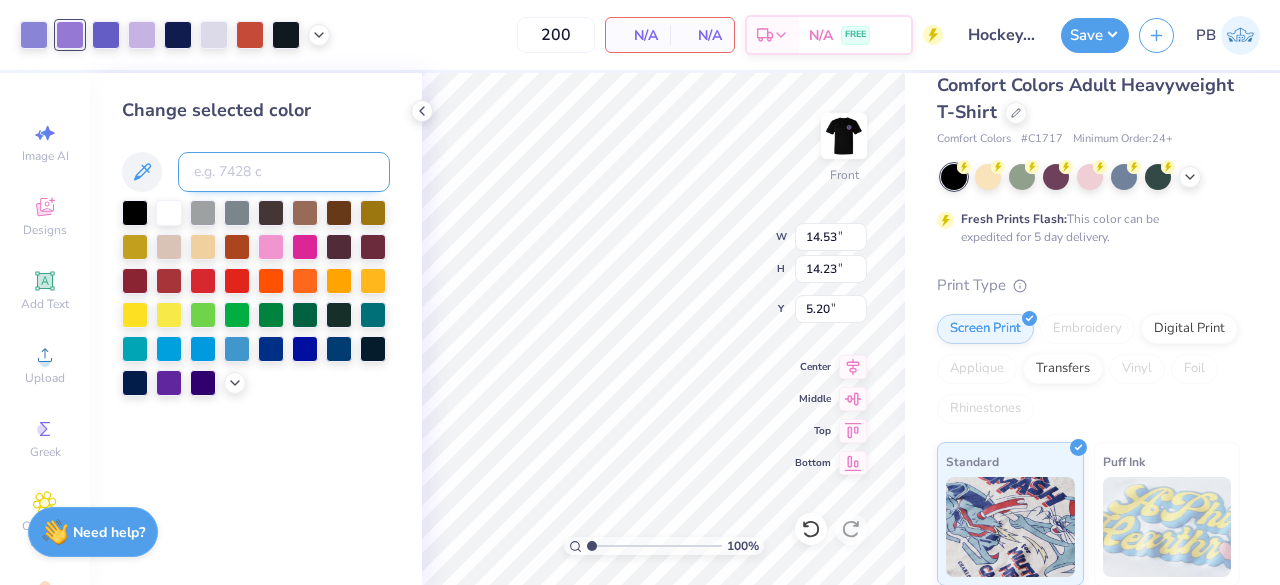 click at bounding box center (284, 172) 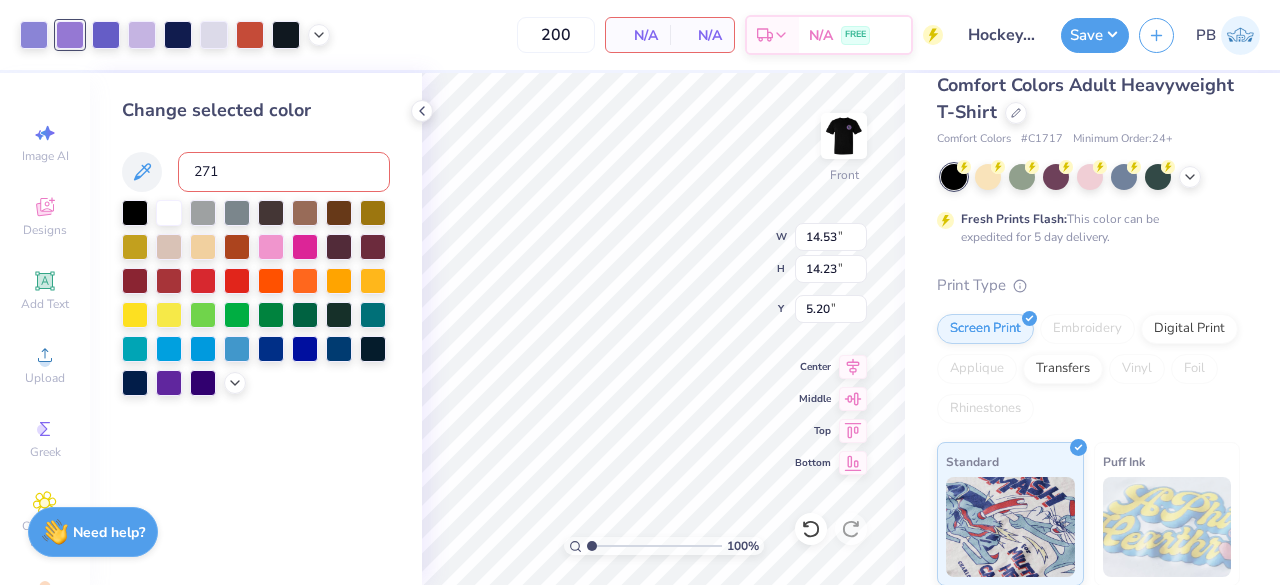 type on "2715" 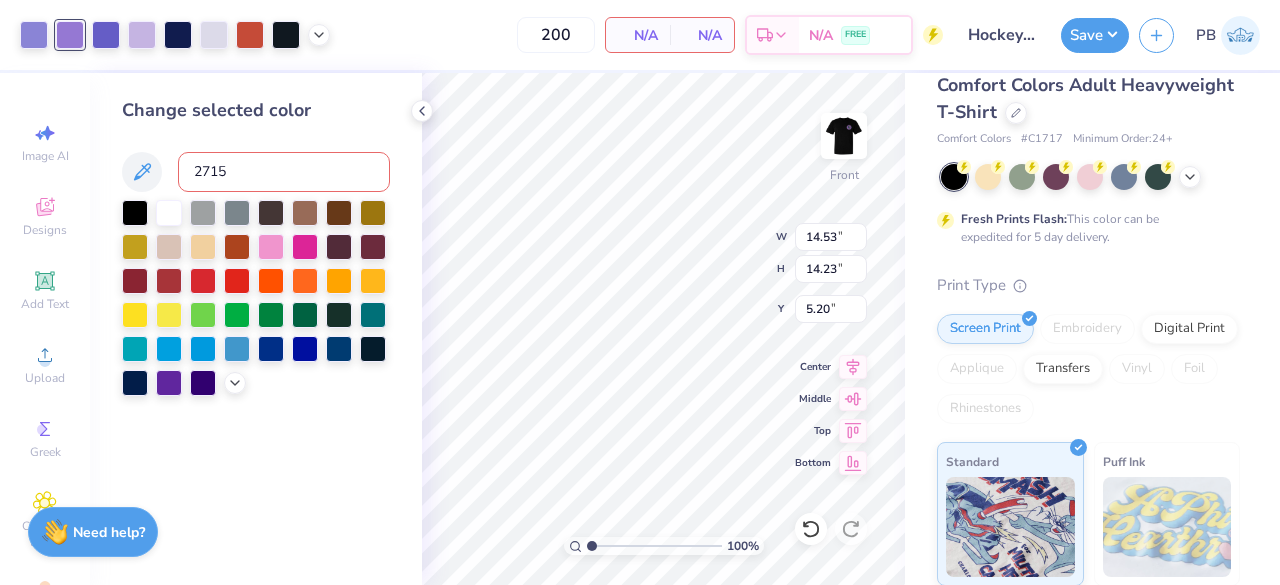 type 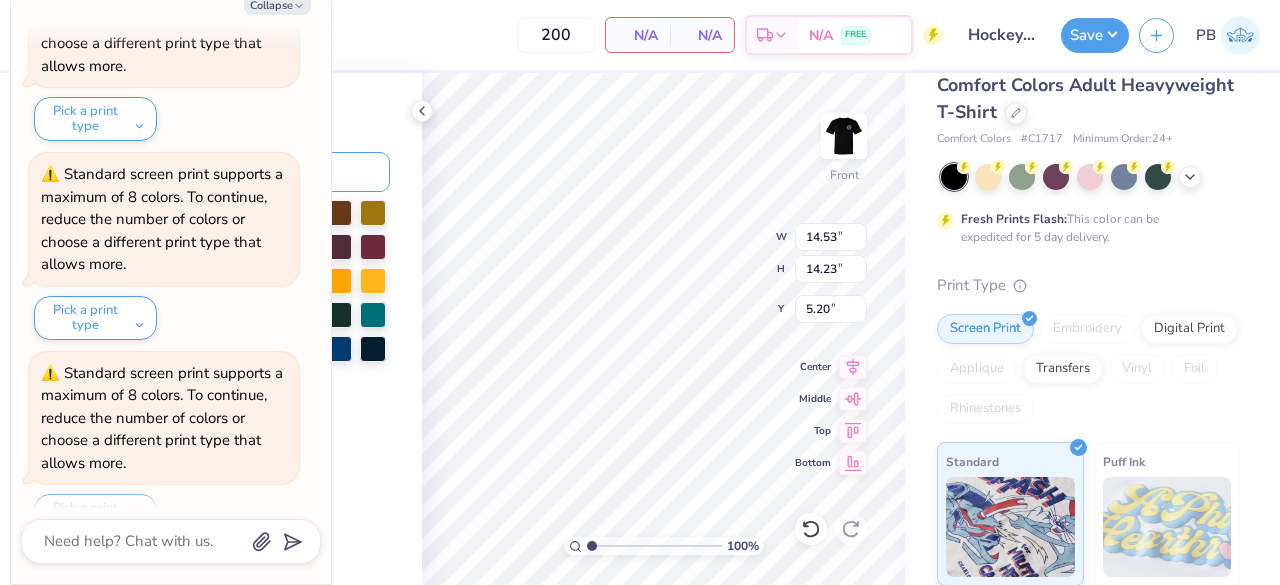 scroll, scrollTop: 0, scrollLeft: 0, axis: both 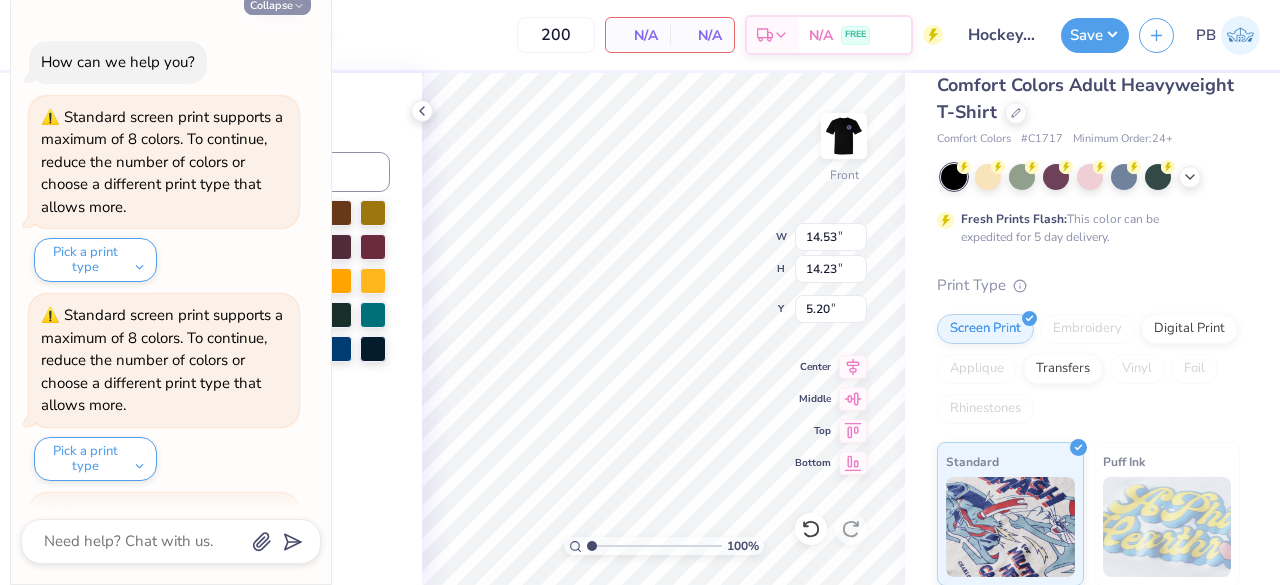 click on "Collapse" at bounding box center (277, 4) 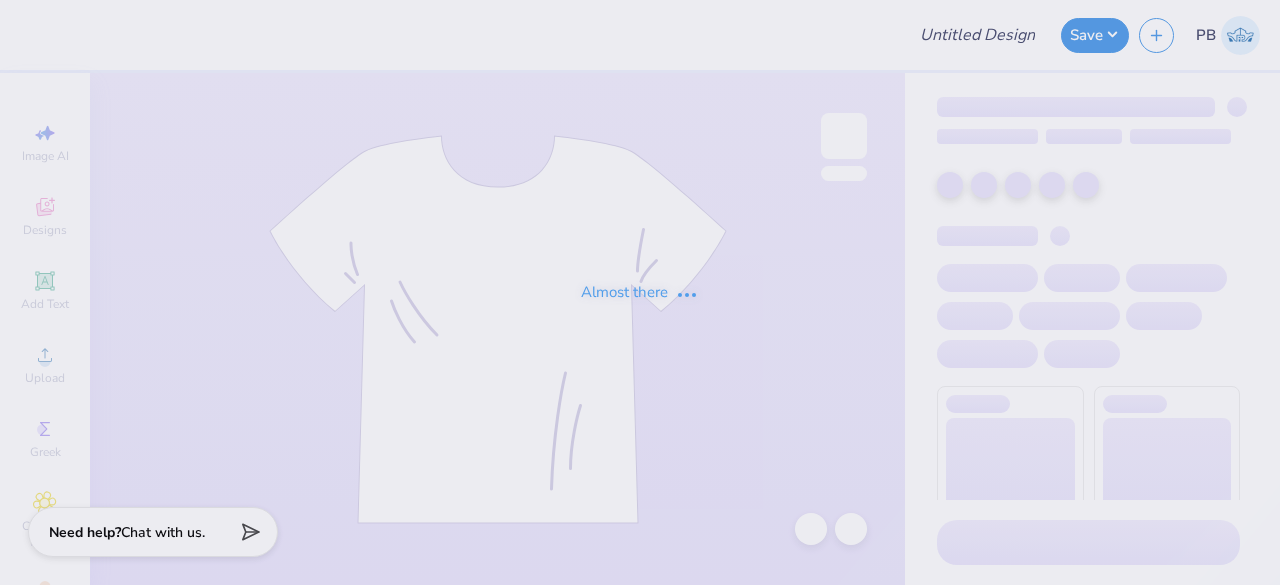 type on "Hockey Fights Cancer" 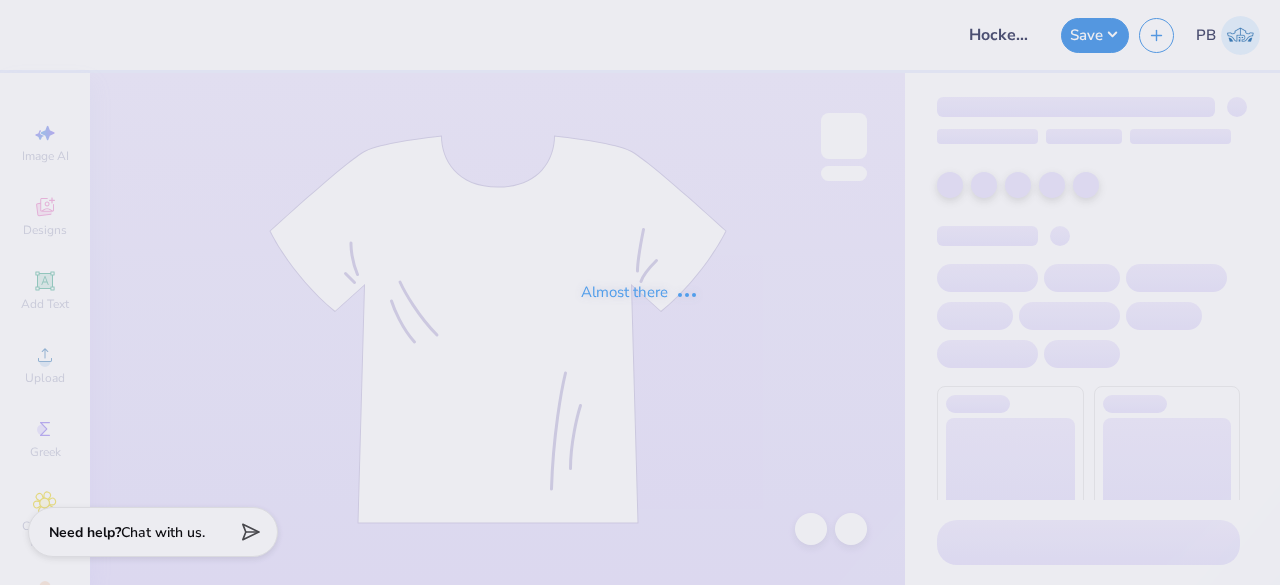 scroll, scrollTop: 0, scrollLeft: 0, axis: both 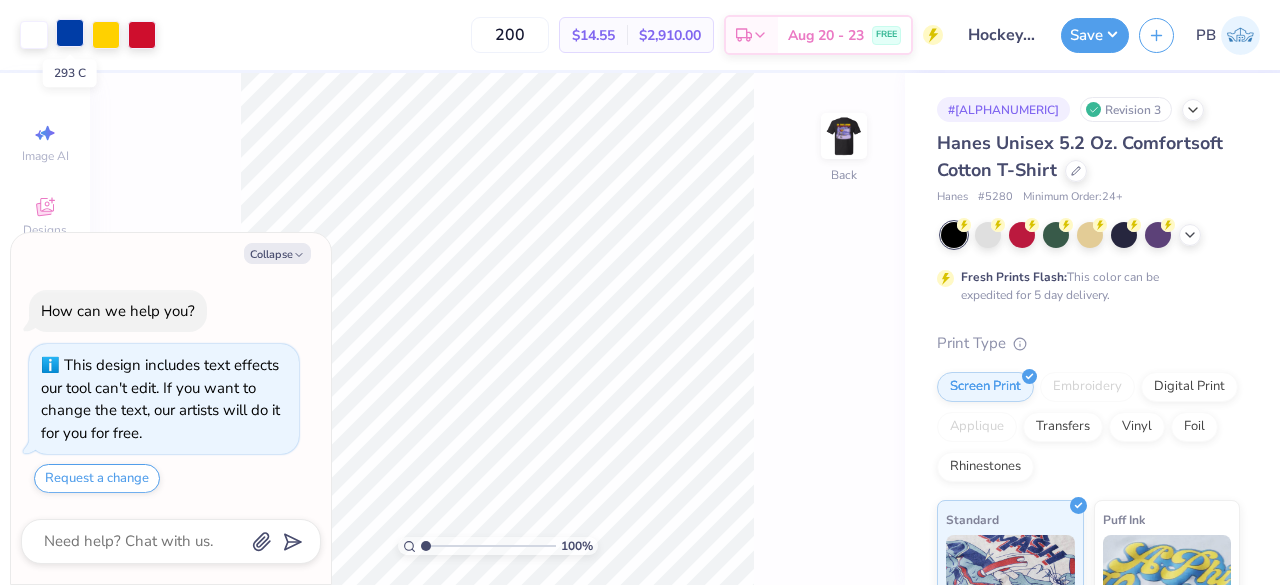 click at bounding box center [70, 33] 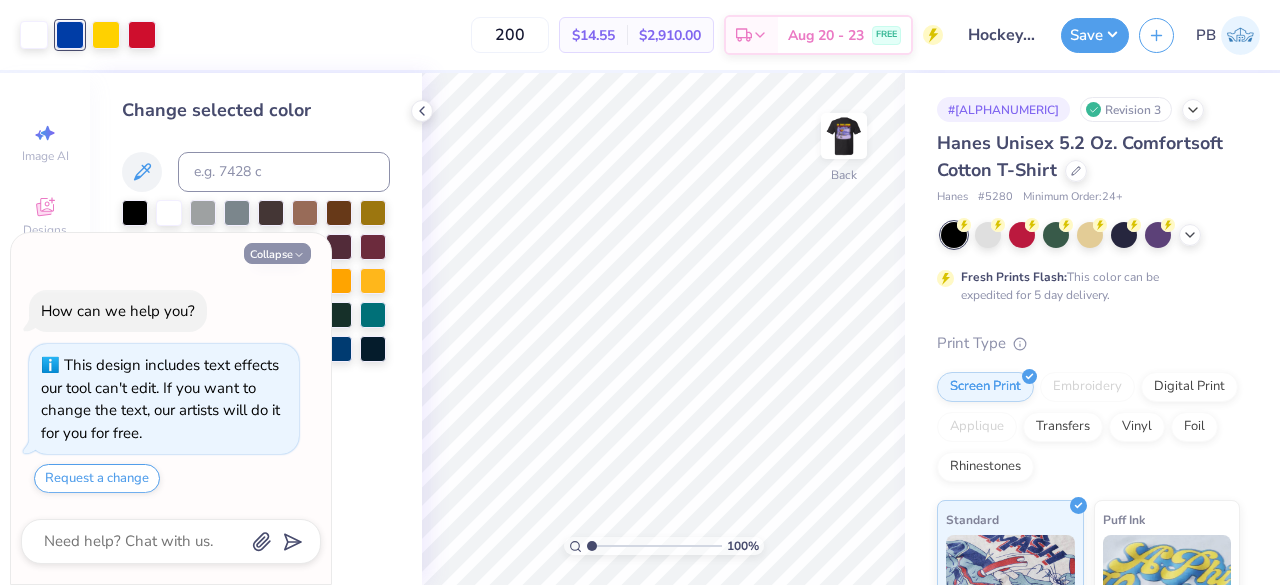 click on "Collapse" at bounding box center (277, 253) 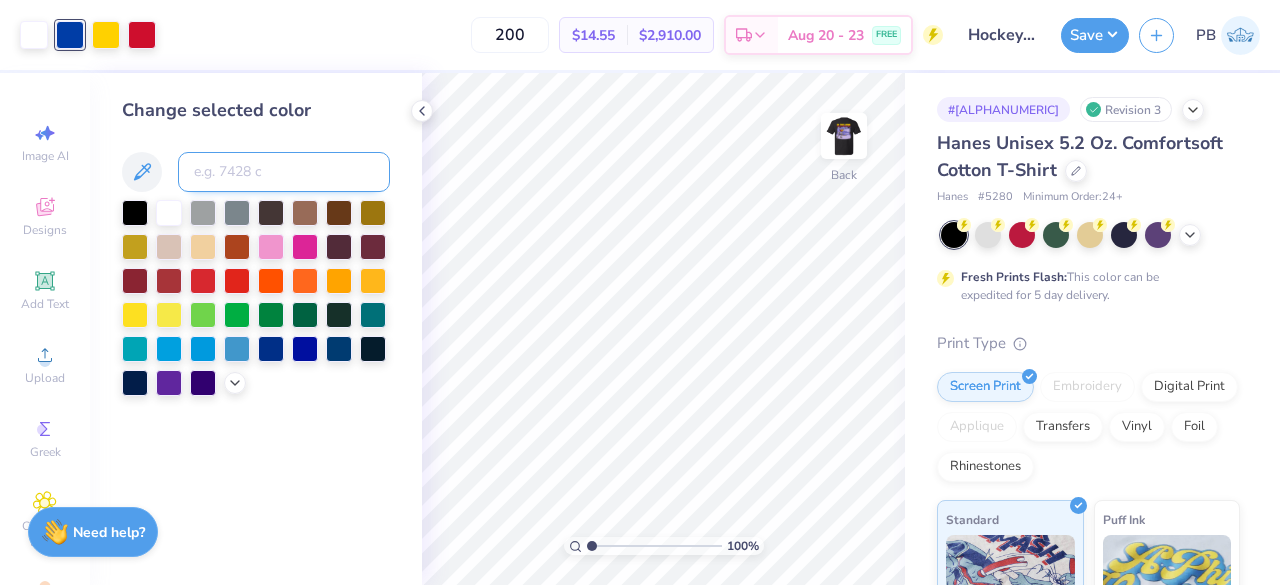 click at bounding box center [284, 172] 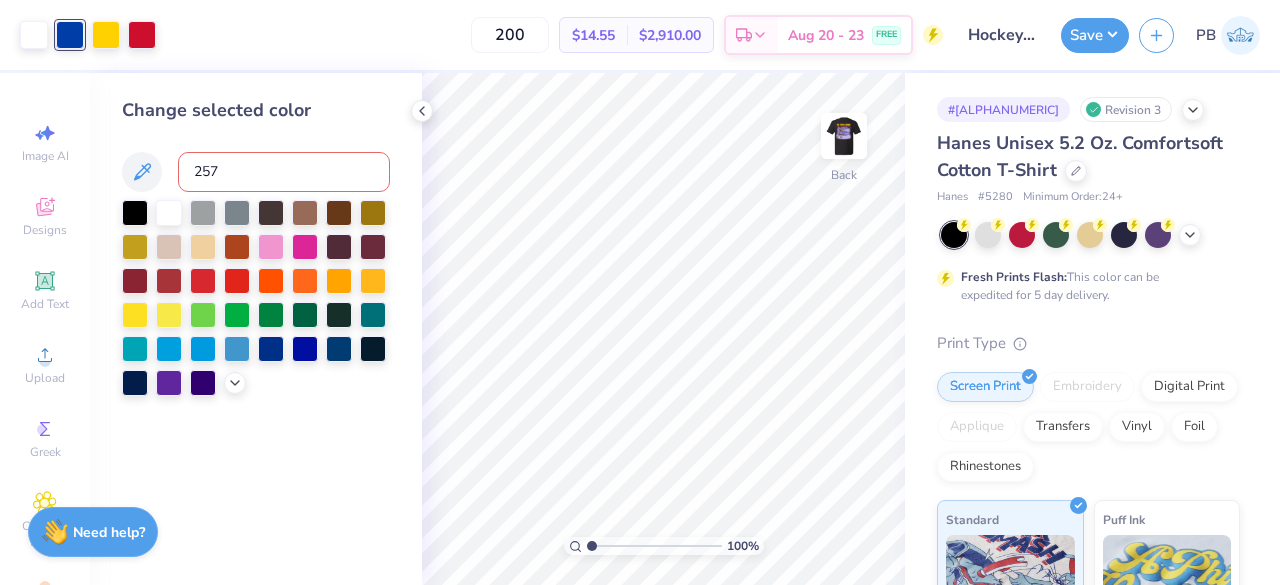 type on "2577" 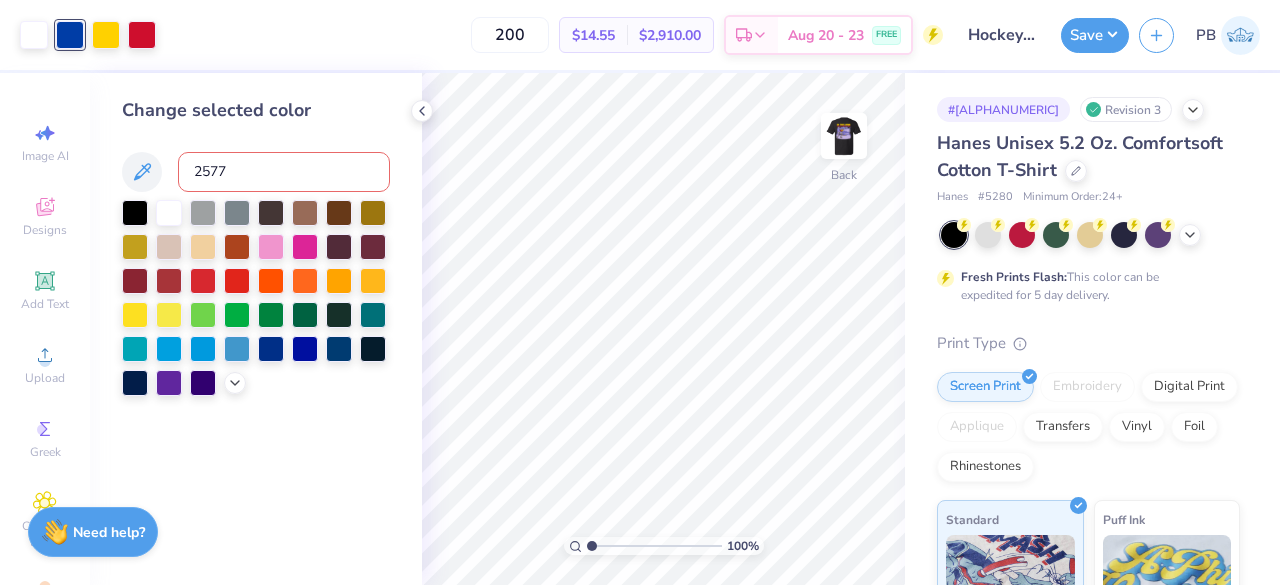 type 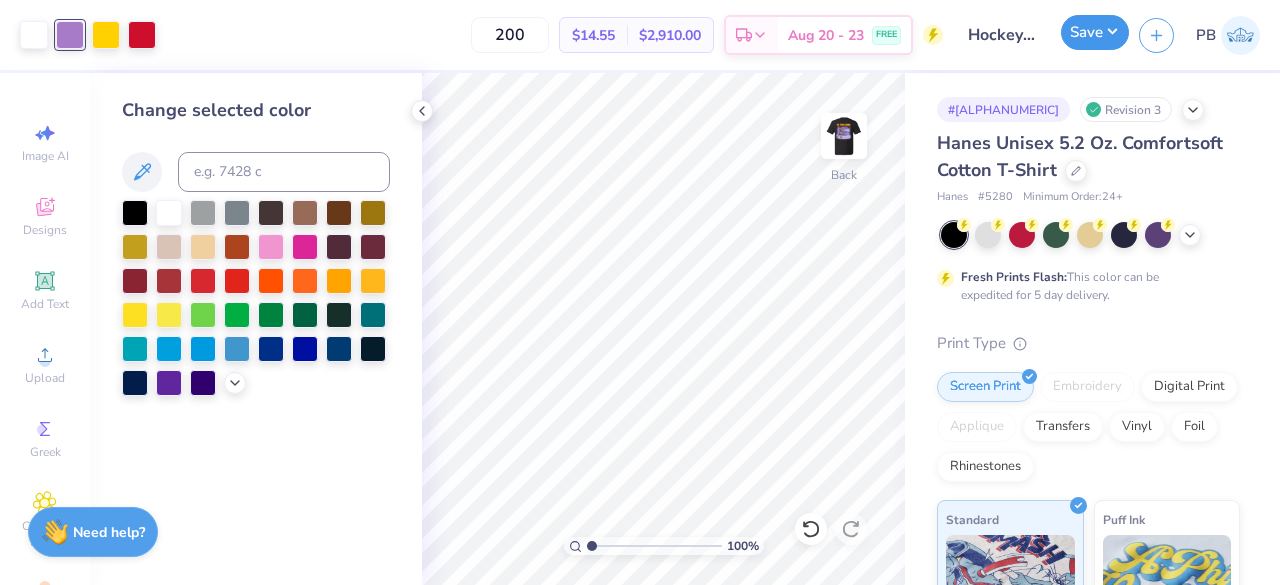 click on "Save" at bounding box center [1095, 32] 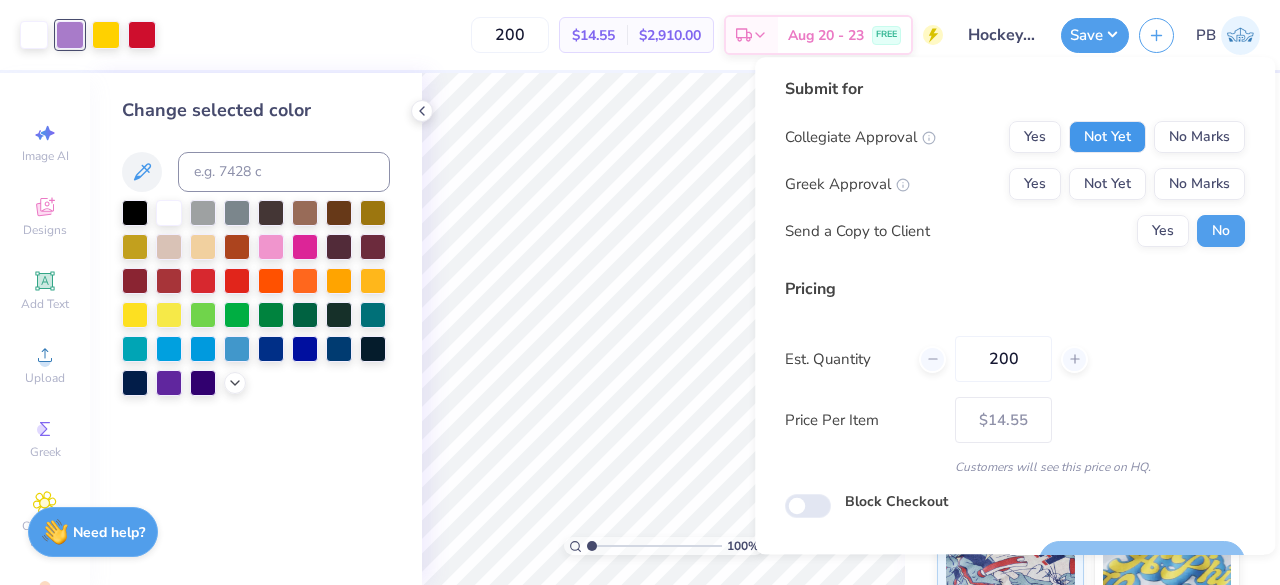 click on "Not Yet" at bounding box center [1107, 137] 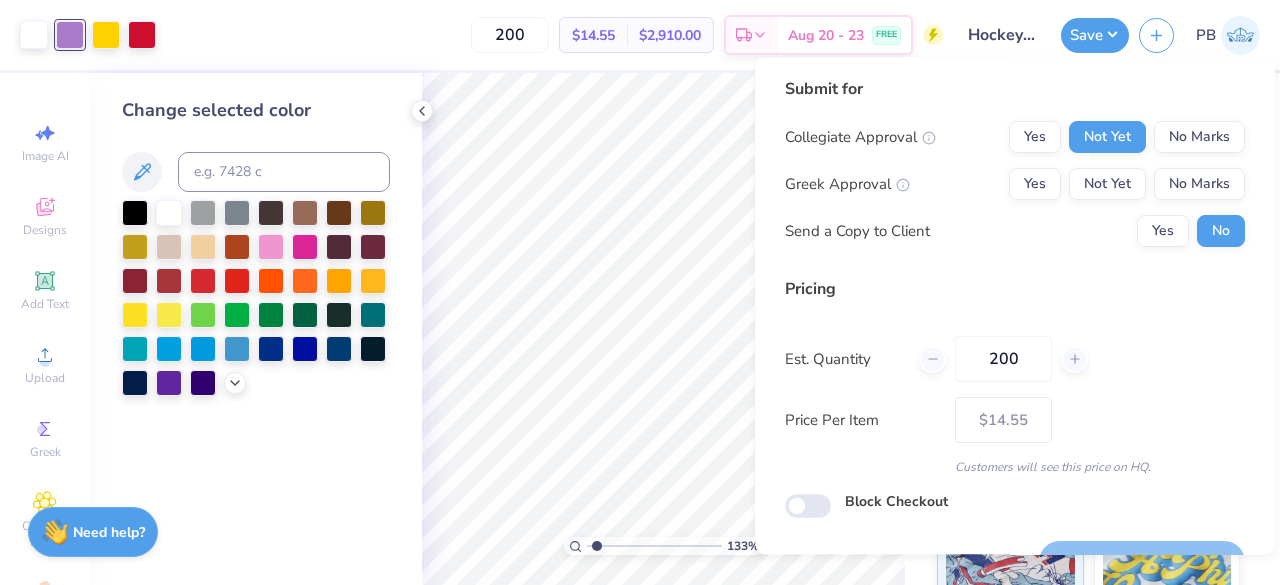 type on "1.43233635786578" 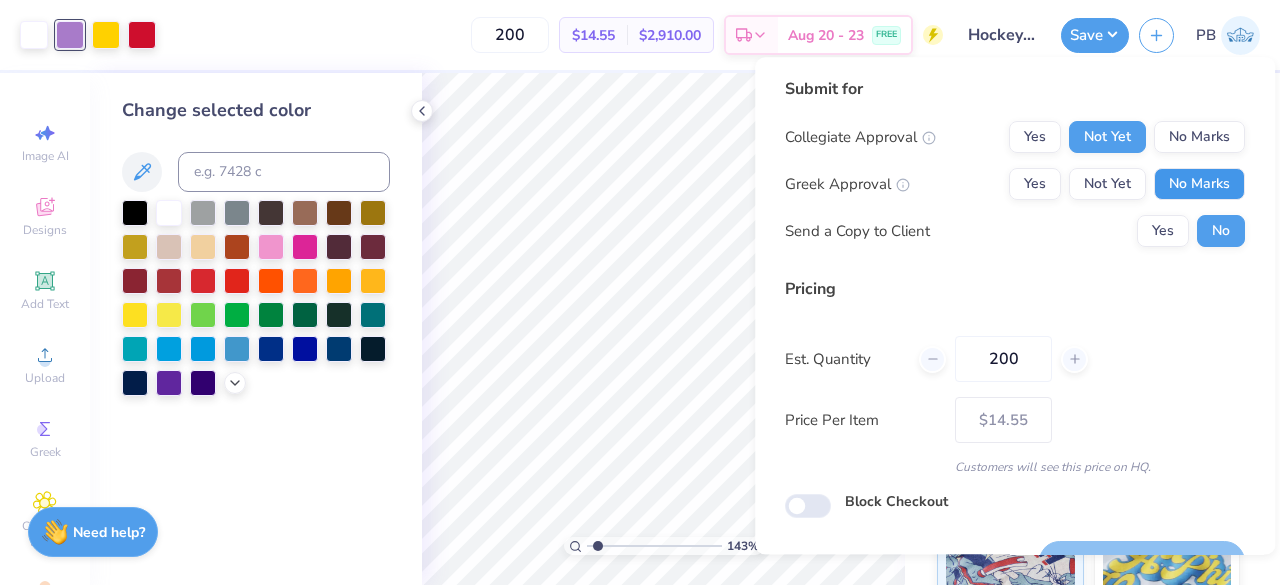 click on "No Marks" at bounding box center [1199, 184] 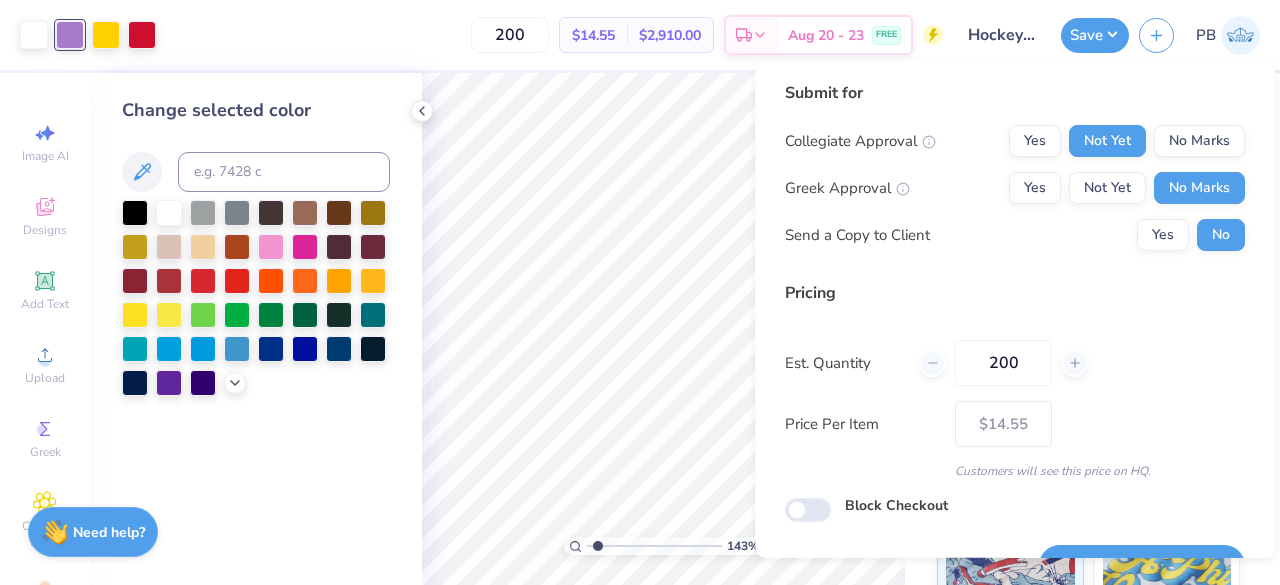 scroll, scrollTop: 46, scrollLeft: 0, axis: vertical 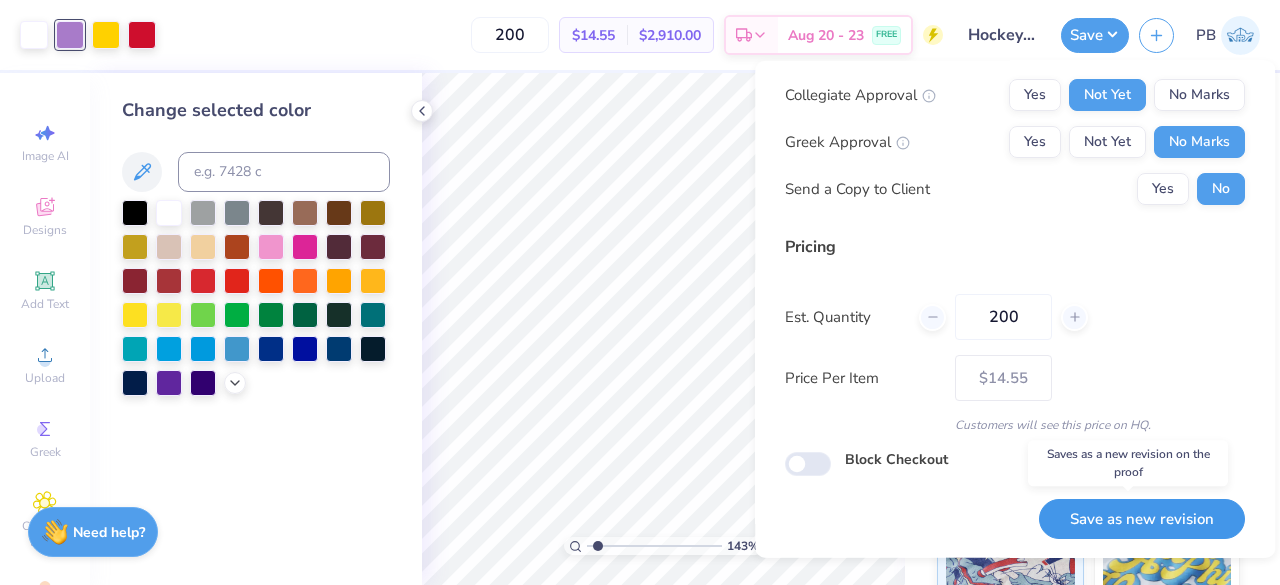 click on "Save as new revision" at bounding box center (1142, 518) 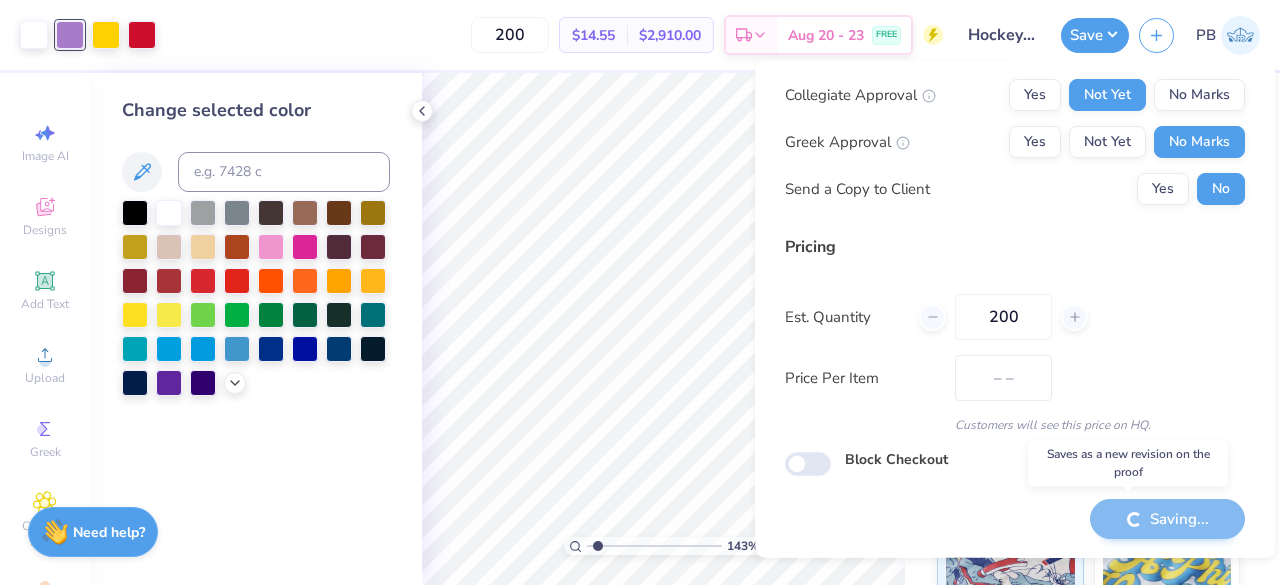 type on "$14.55" 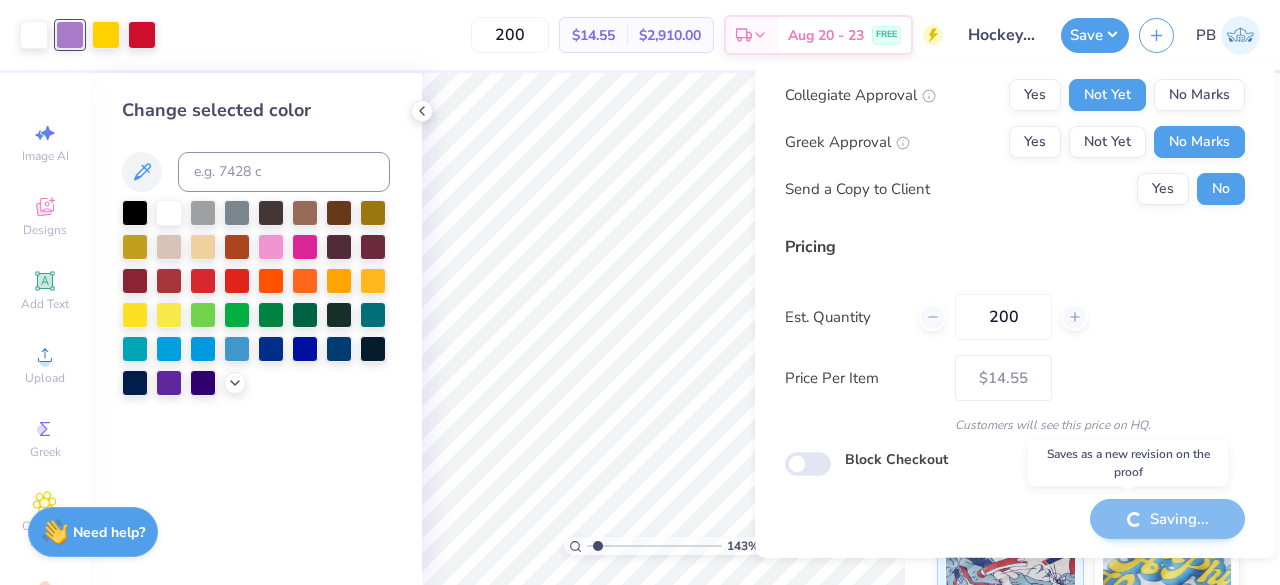 type on "1.43233635786578" 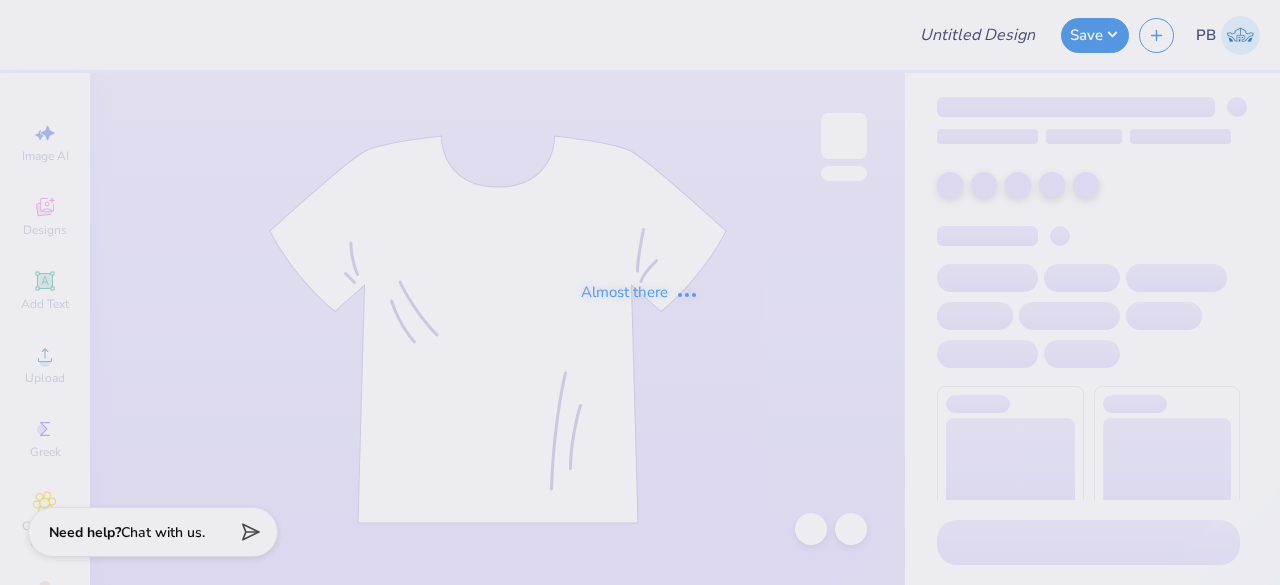 scroll, scrollTop: 0, scrollLeft: 0, axis: both 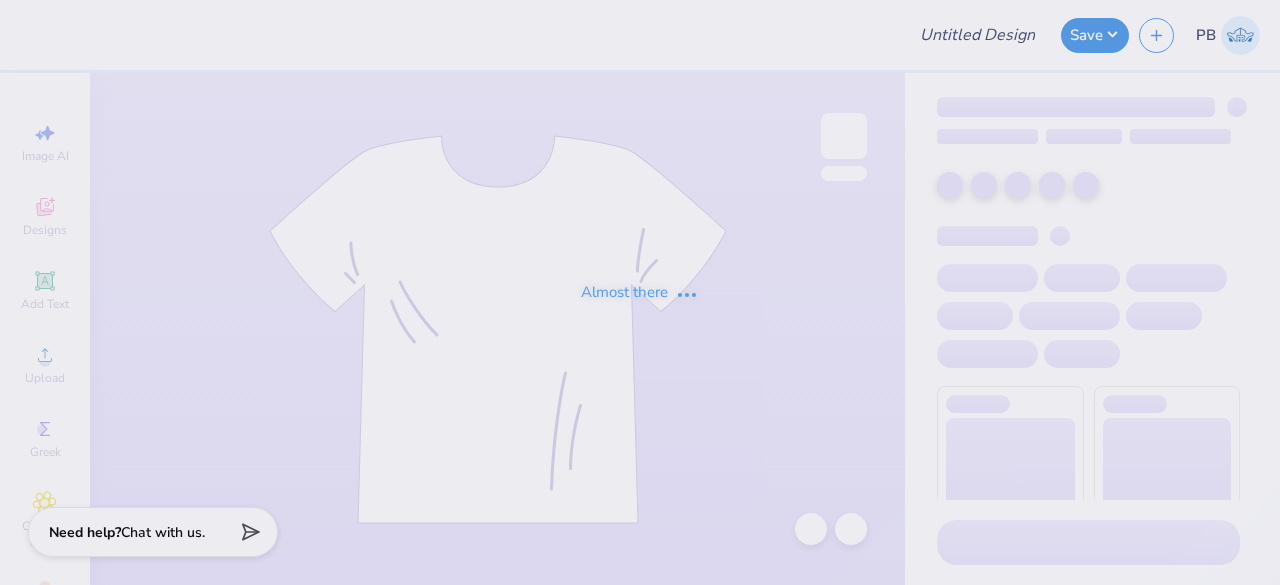 type on "Hockey Fights Cancer" 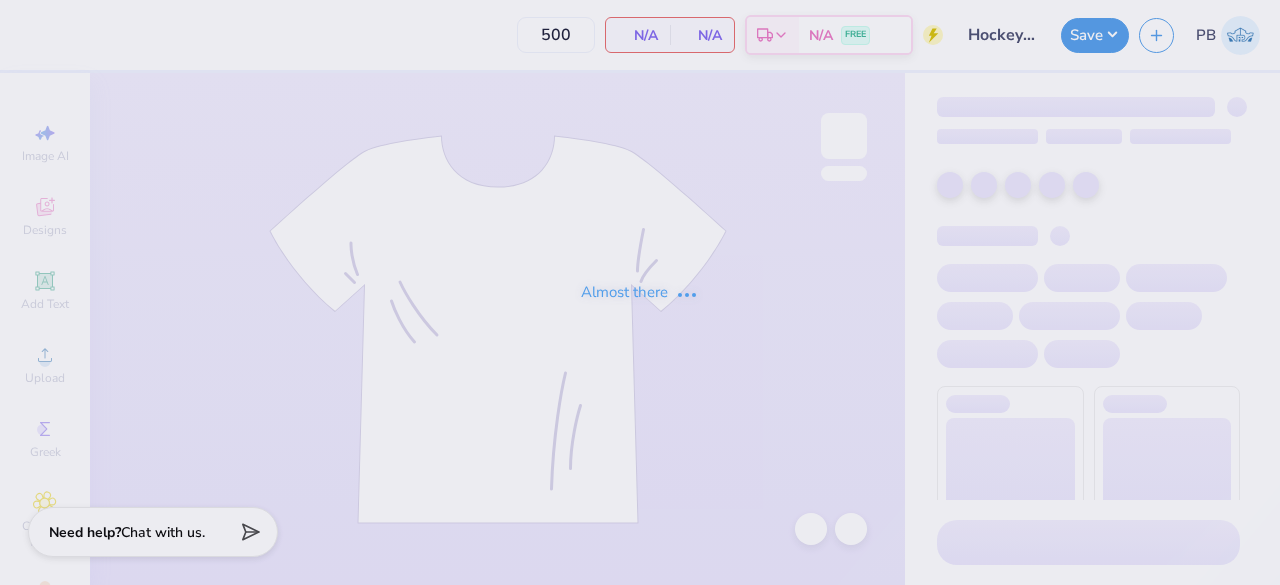 scroll, scrollTop: 0, scrollLeft: 0, axis: both 